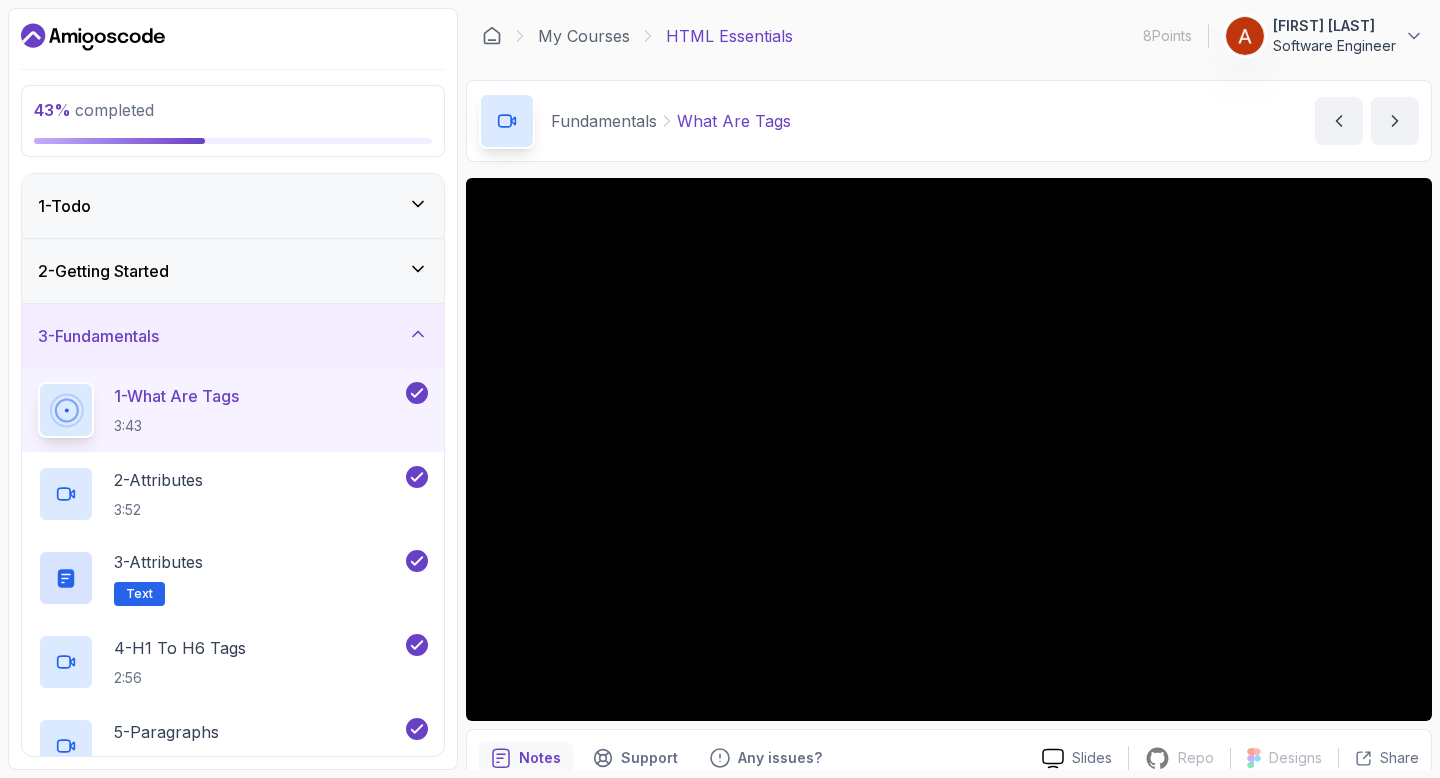 scroll, scrollTop: 0, scrollLeft: 0, axis: both 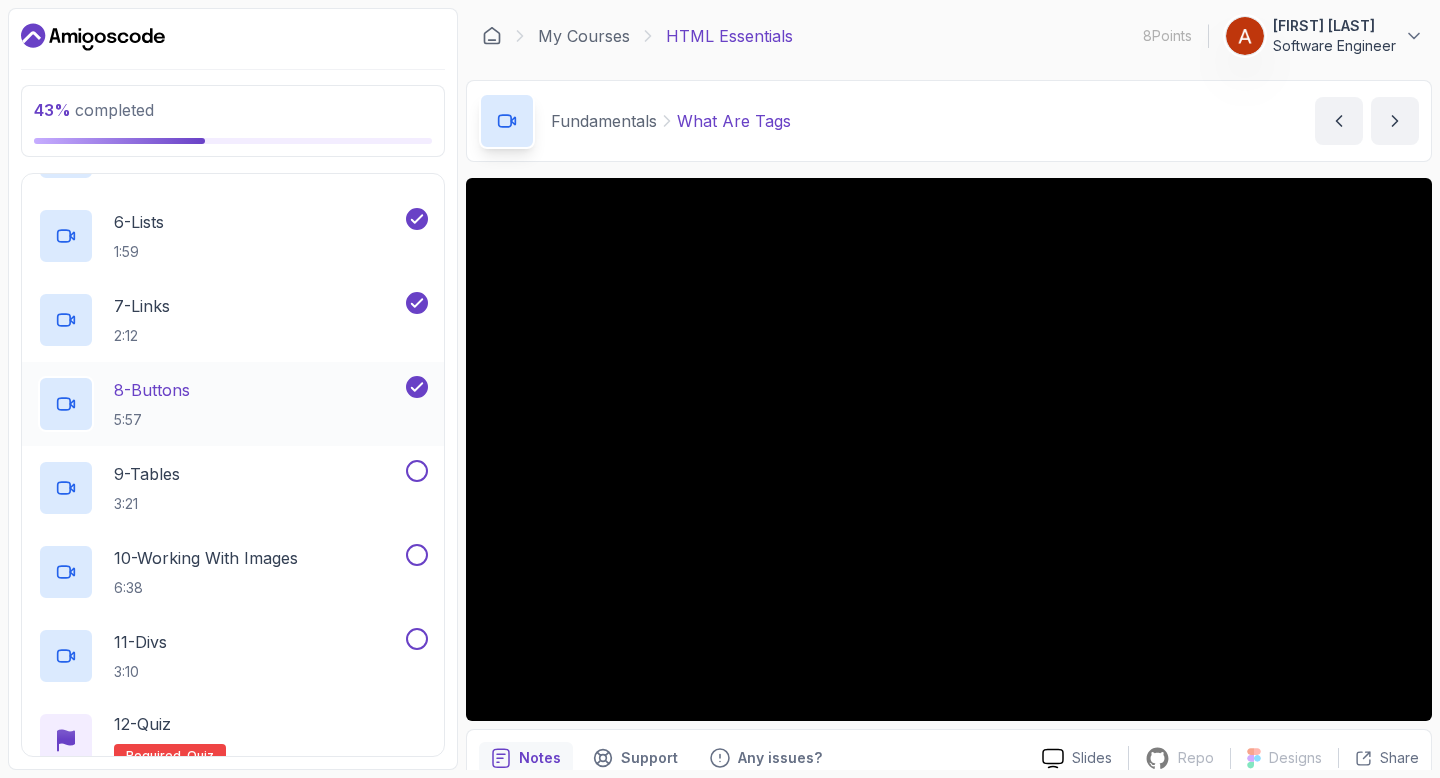 click on "8  -  Buttons 5:57" at bounding box center [220, 404] 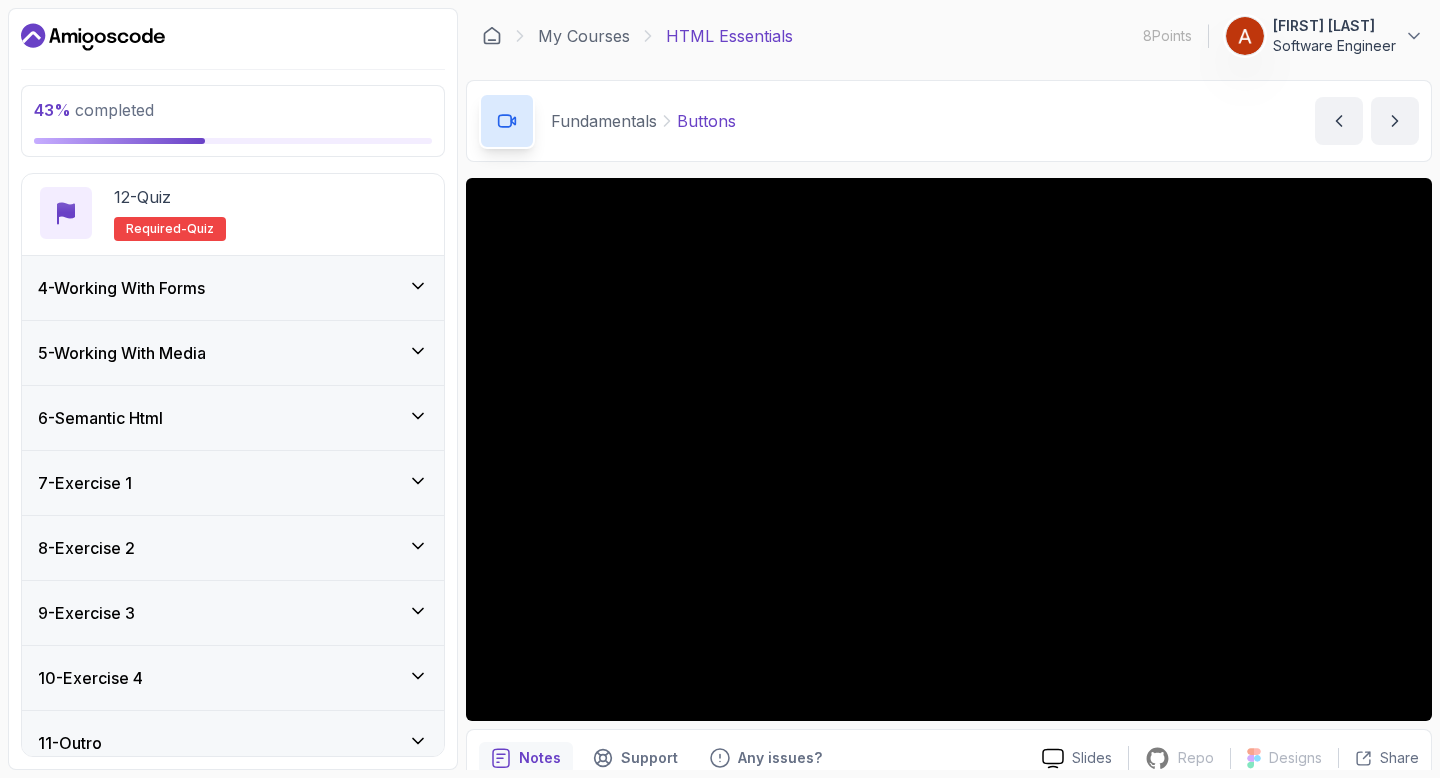 scroll, scrollTop: 1140, scrollLeft: 0, axis: vertical 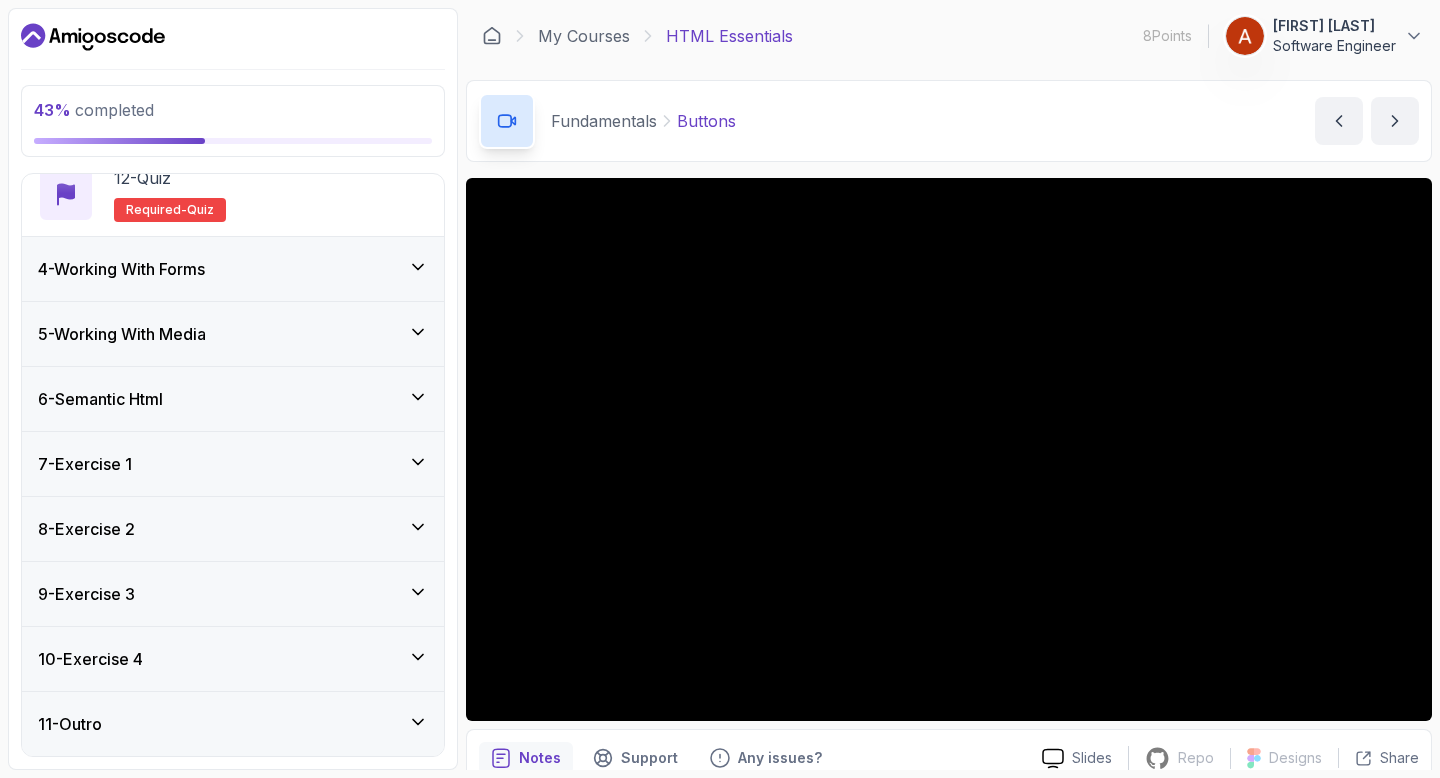 click on "7  -  Exercise 1" at bounding box center (233, 464) 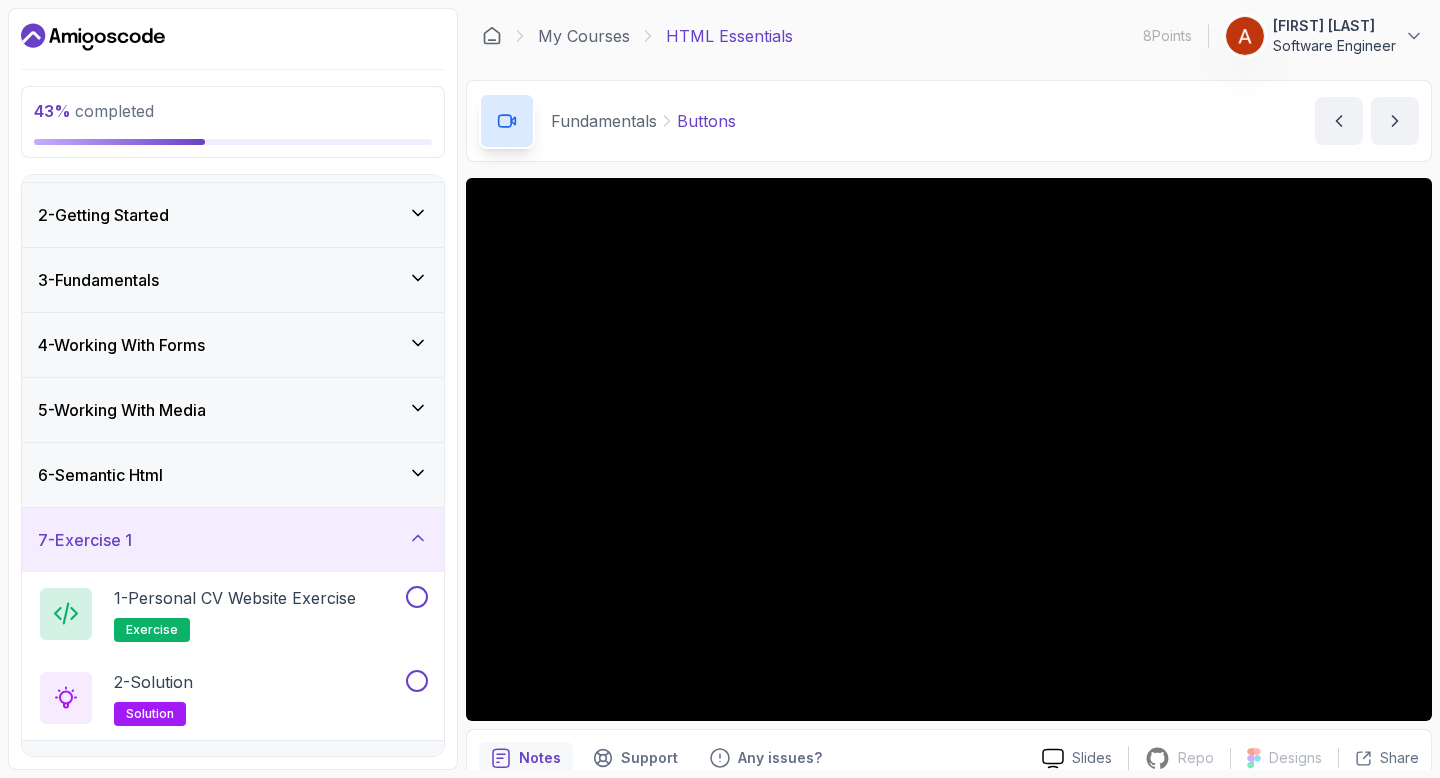 scroll, scrollTop: 0, scrollLeft: 0, axis: both 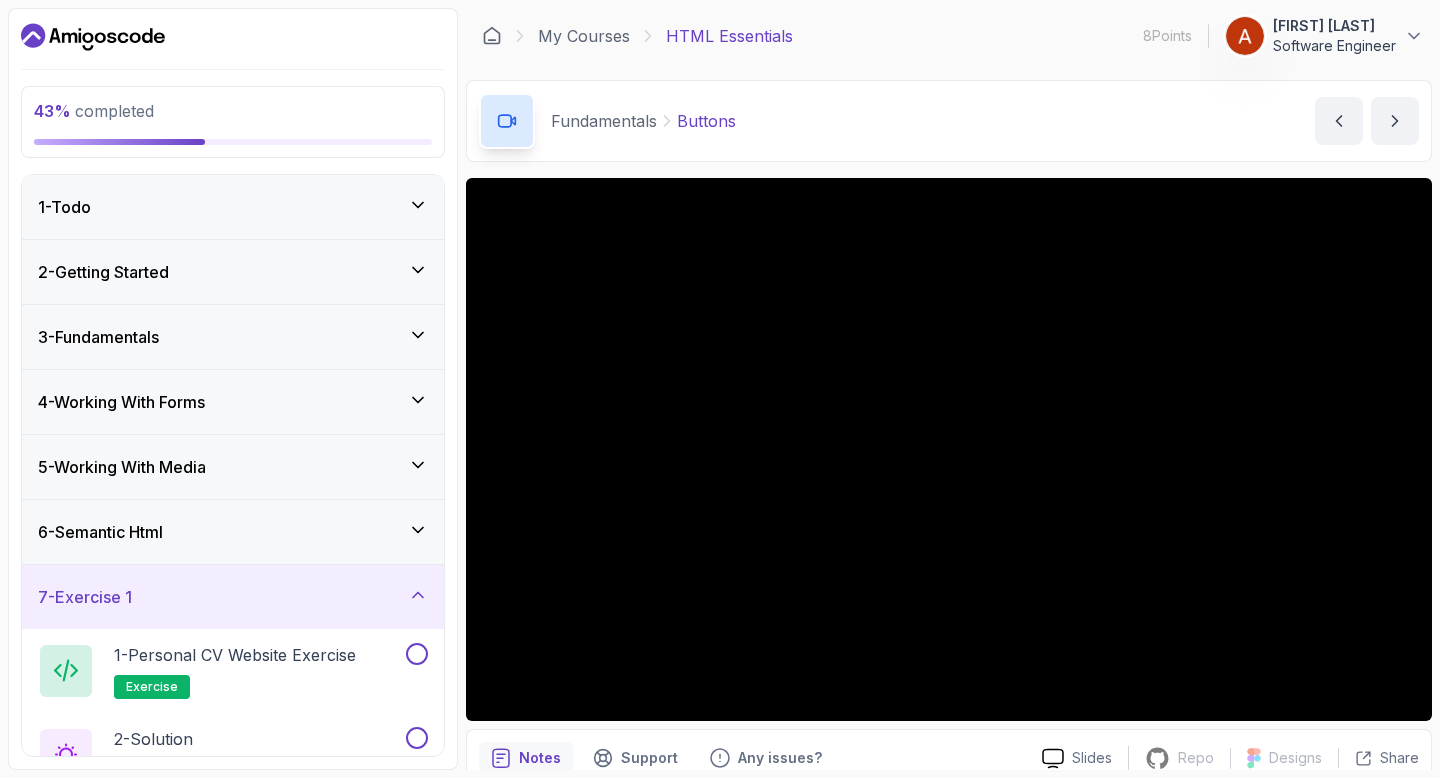 click on "7  -  Exercise 1" at bounding box center [233, 597] 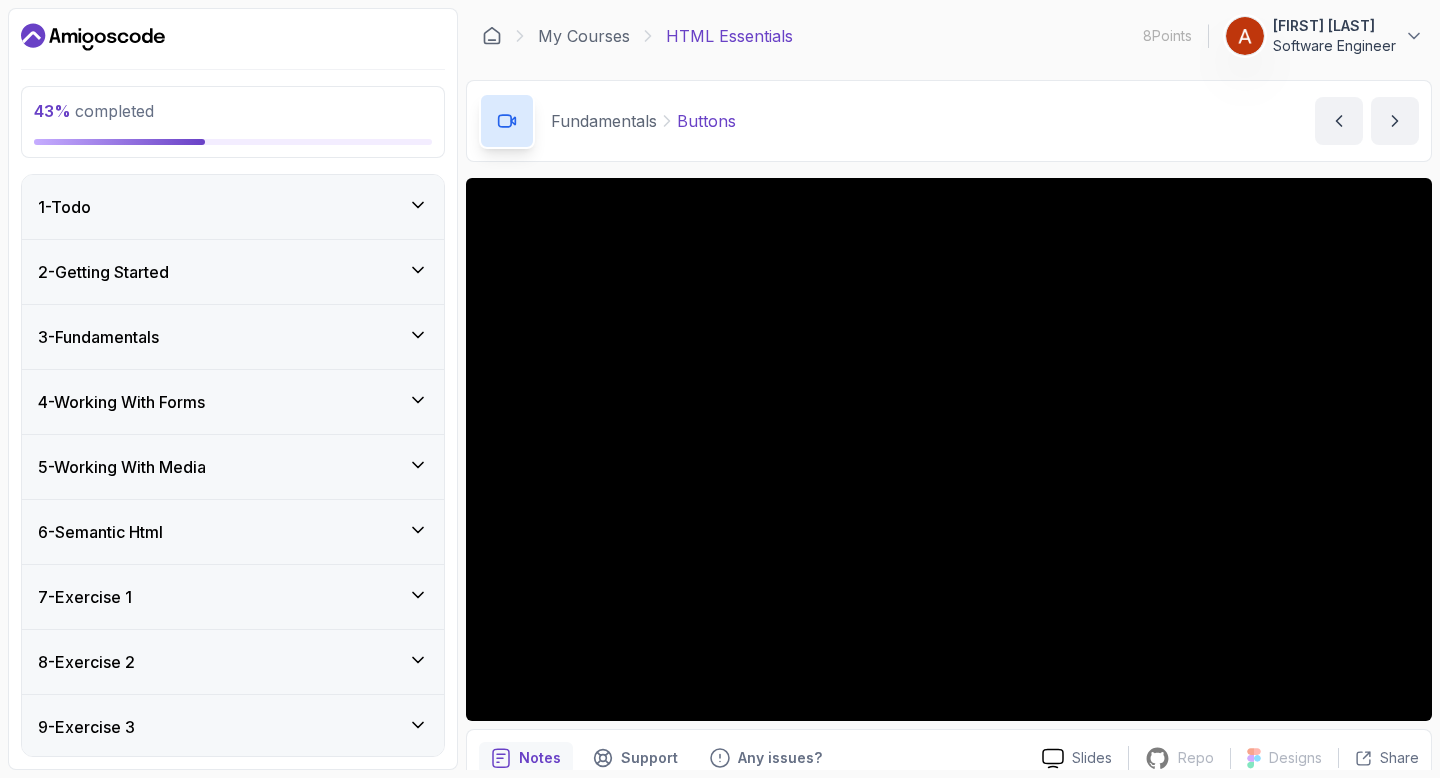 click 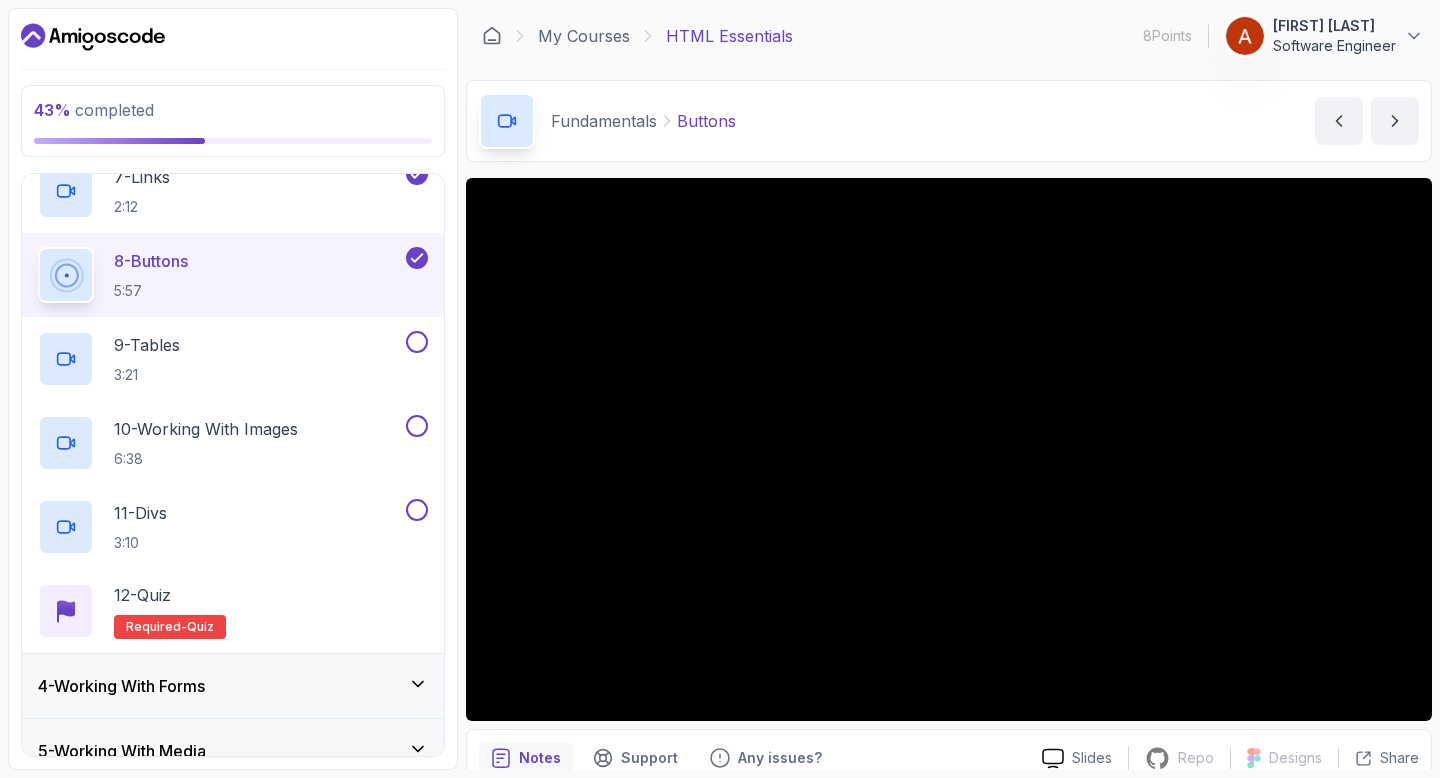 scroll, scrollTop: 735, scrollLeft: 0, axis: vertical 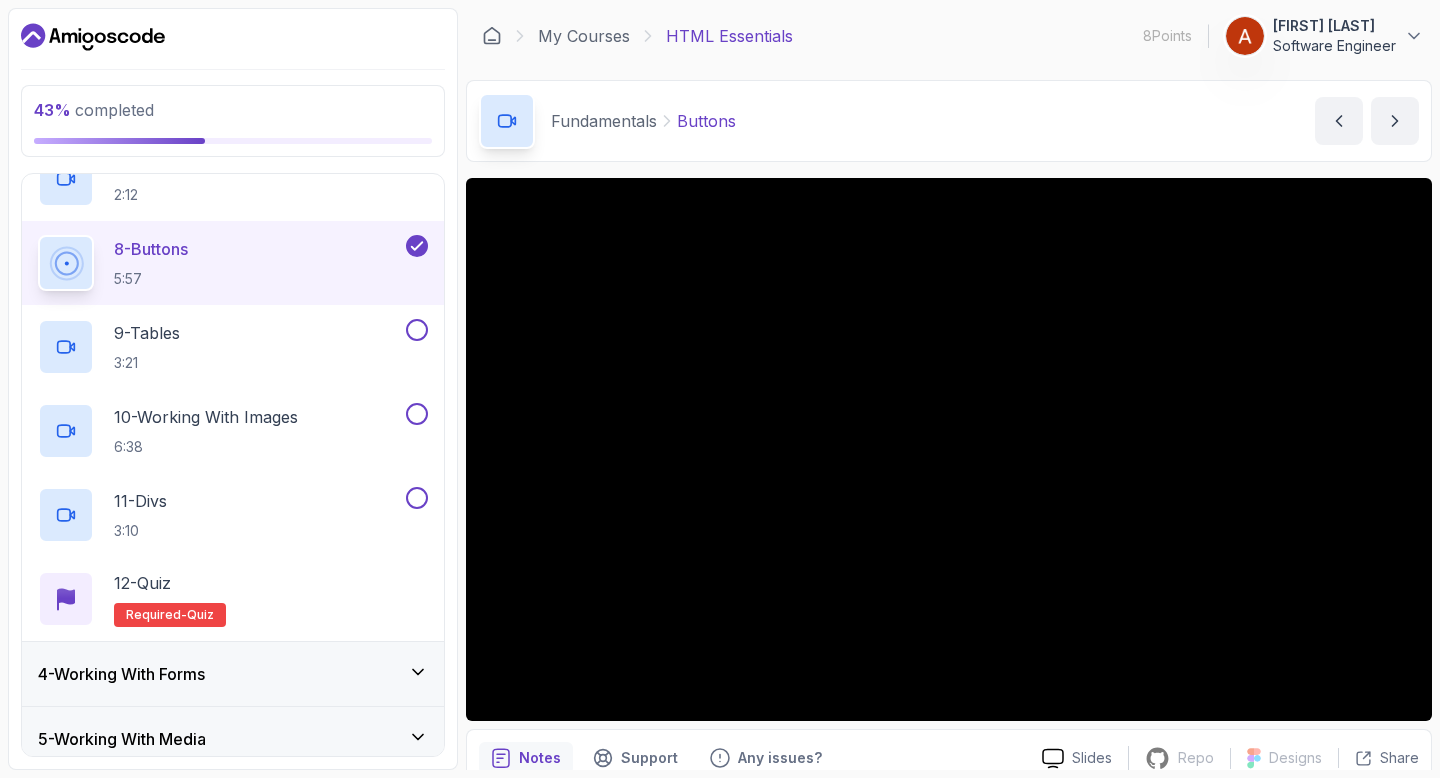 type 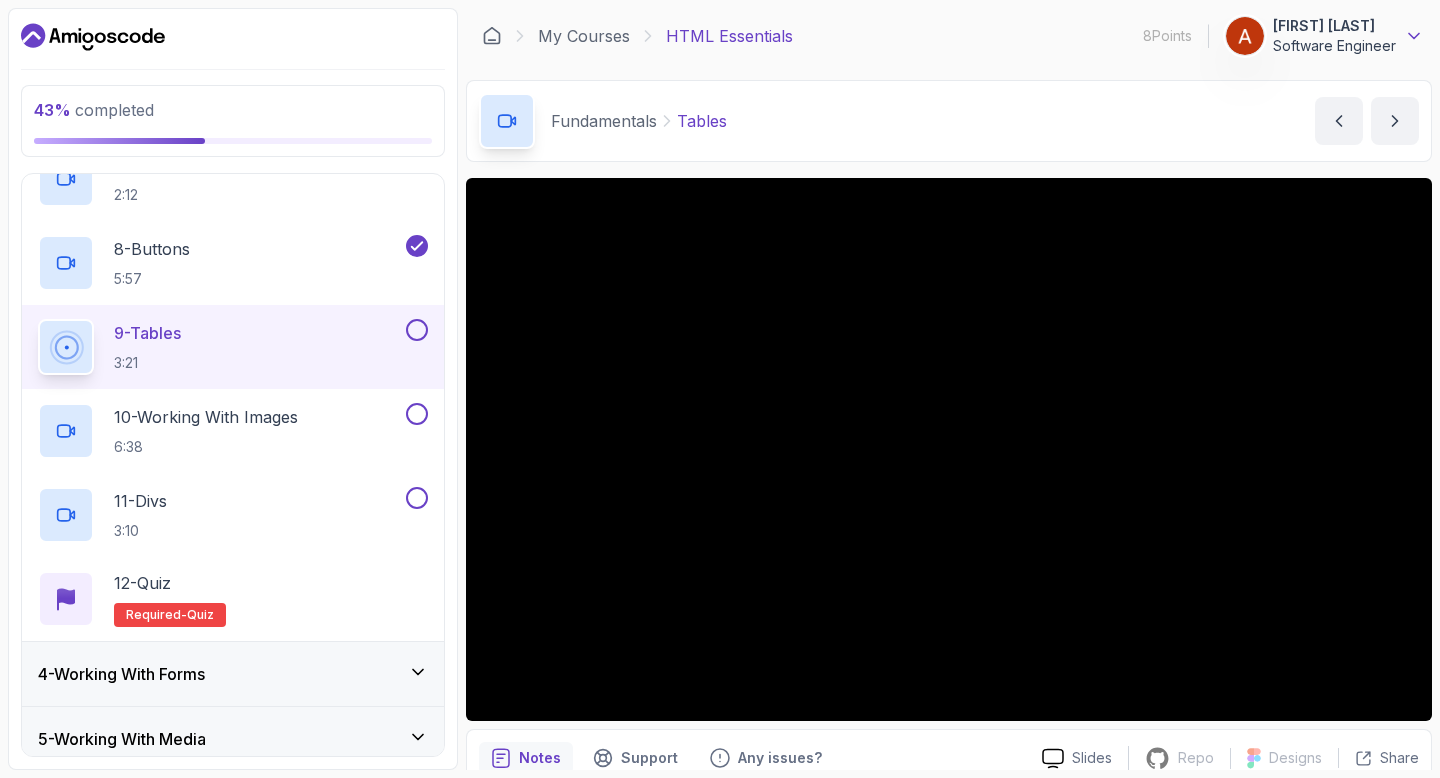 click 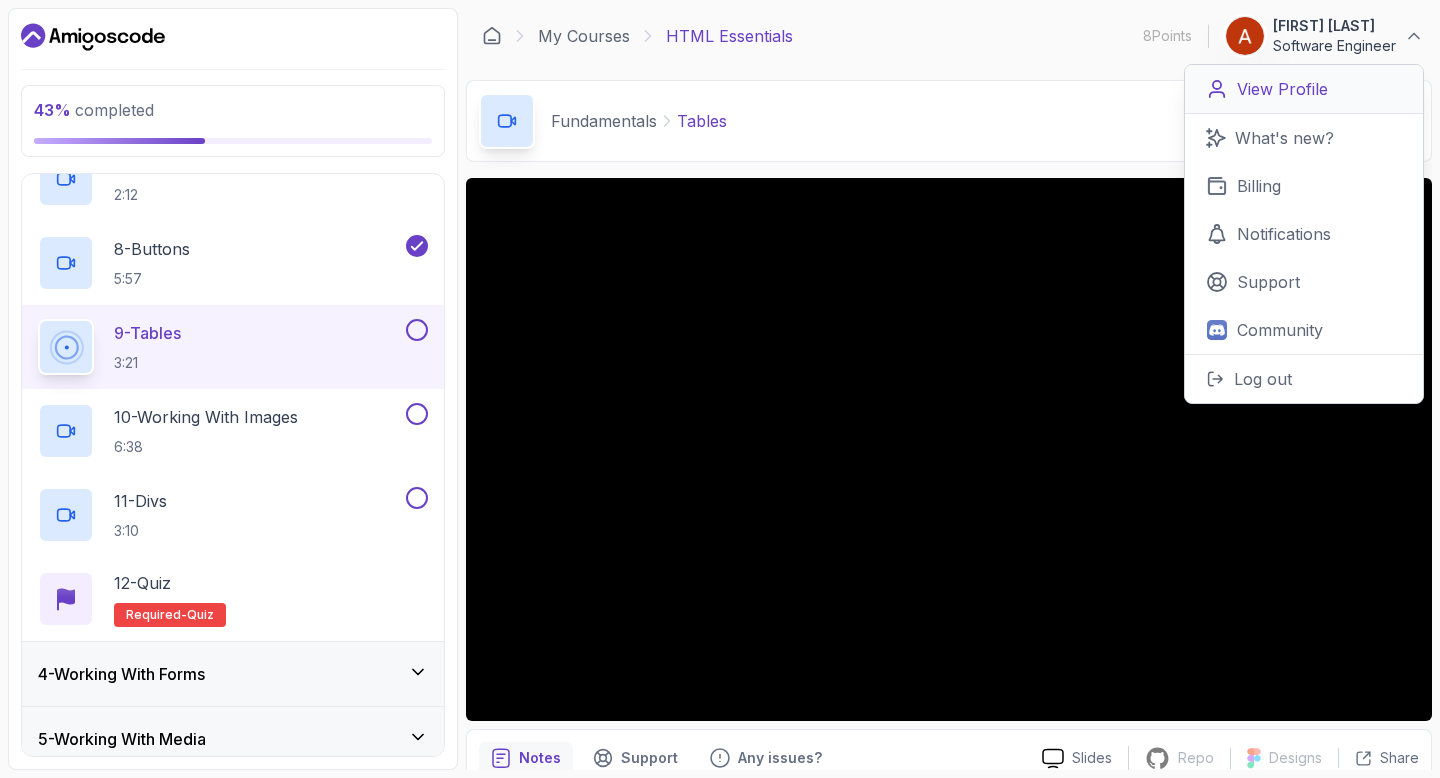 click on "View Profile" at bounding box center (1282, 89) 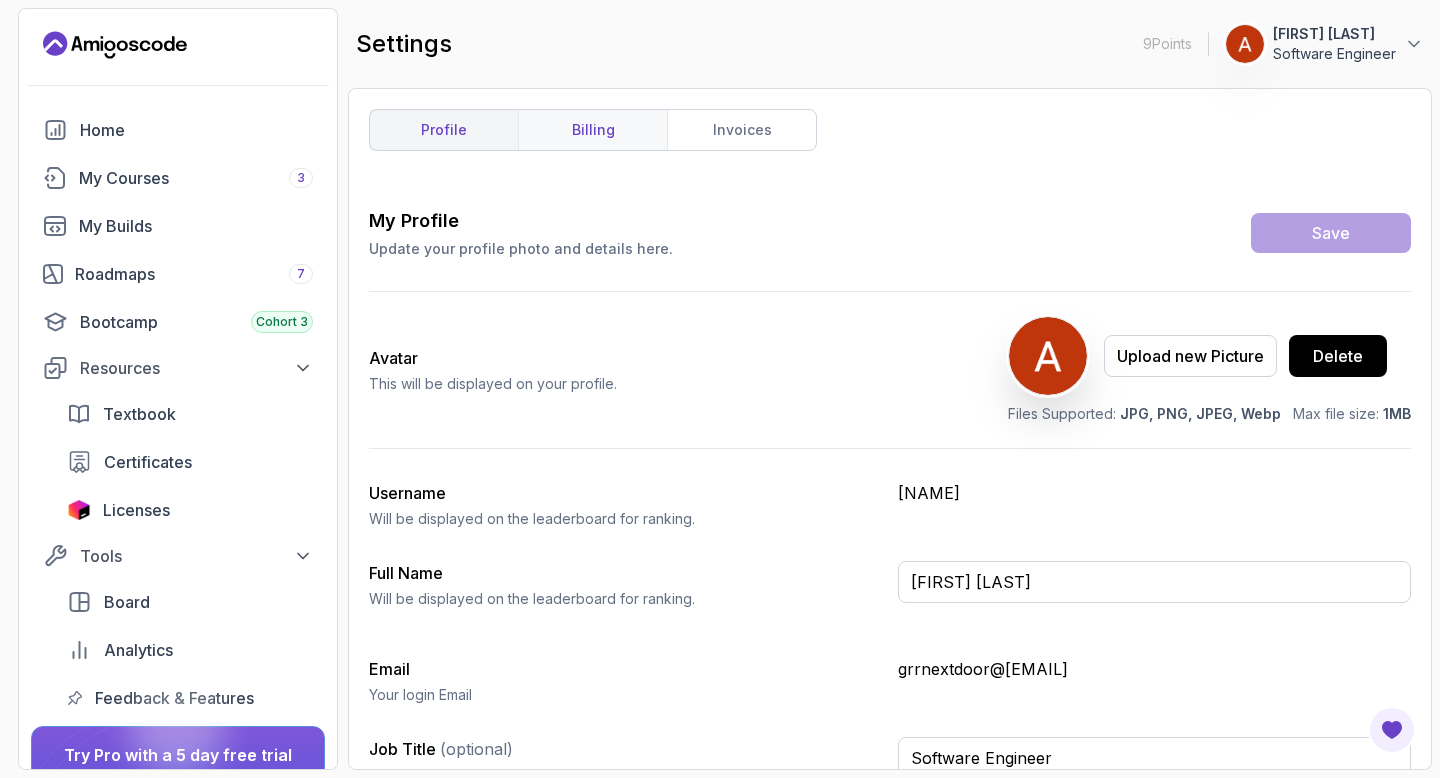 click on "billing" at bounding box center [592, 130] 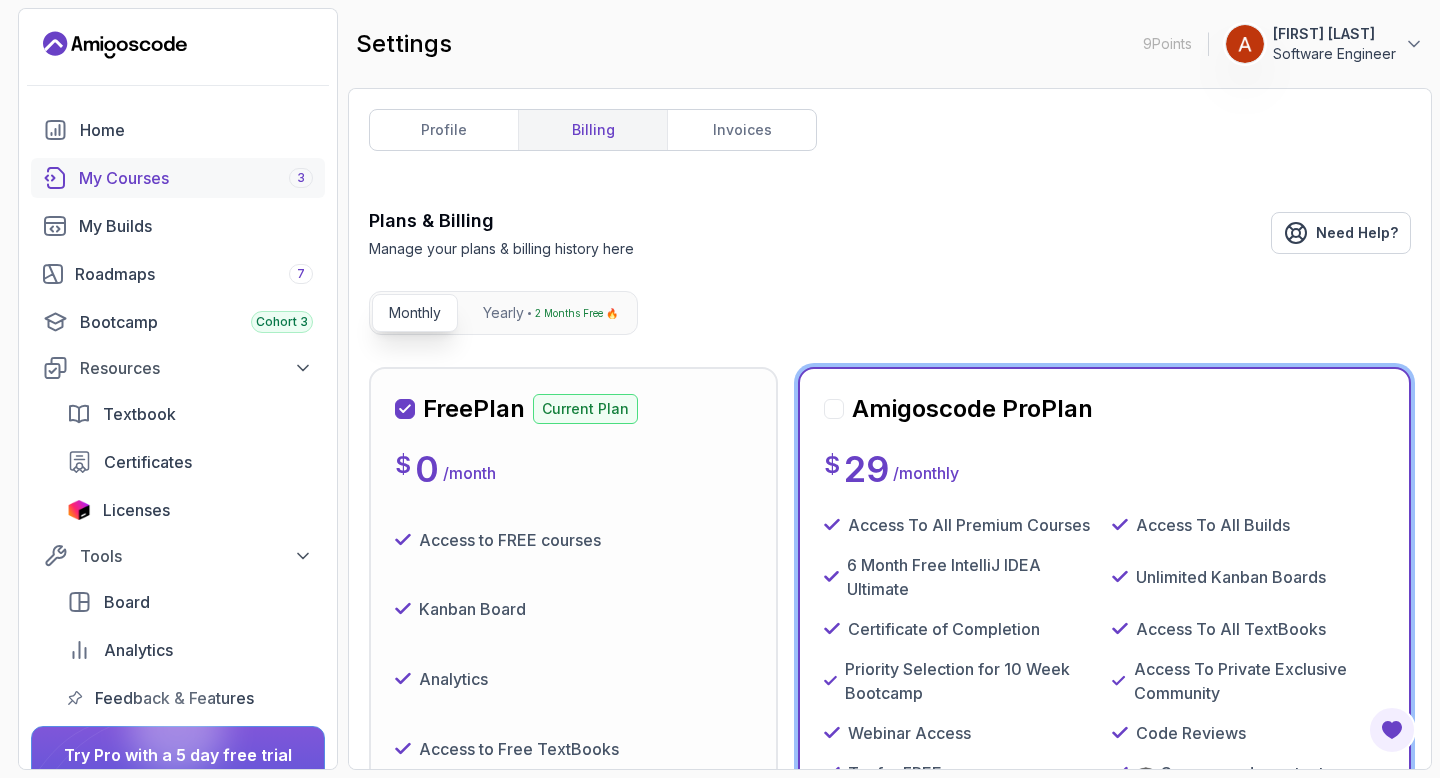 click on "My Courses 3" at bounding box center [178, 178] 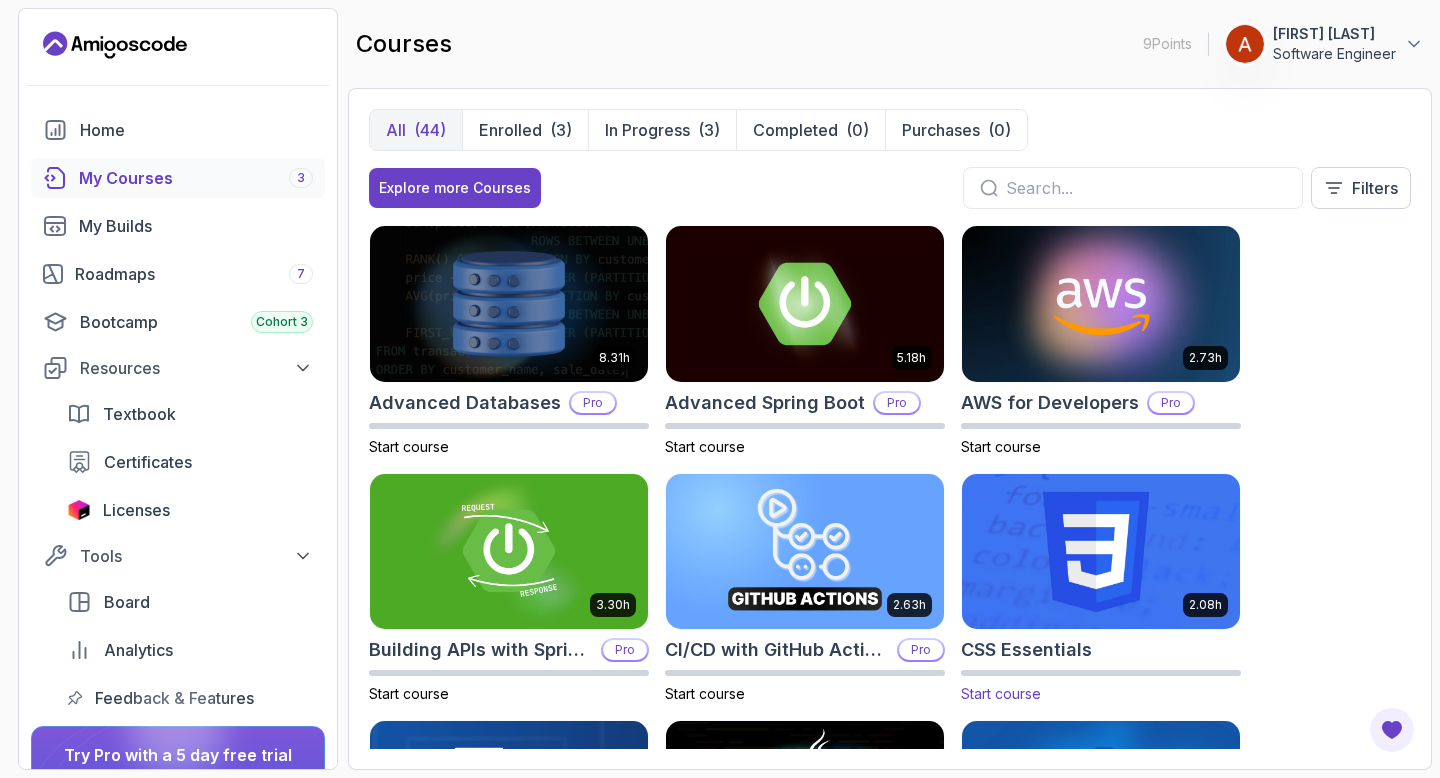 click at bounding box center [1101, 551] 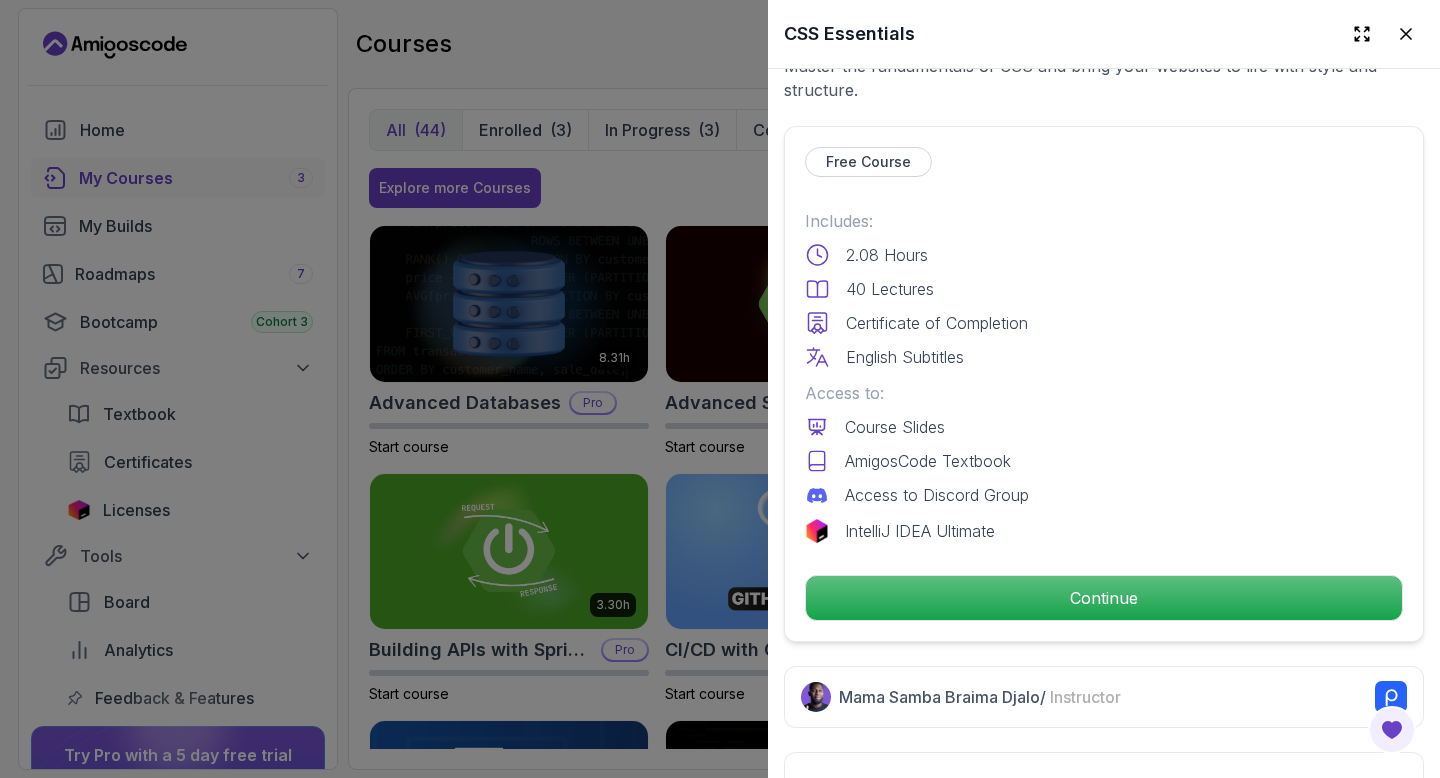 scroll, scrollTop: 419, scrollLeft: 0, axis: vertical 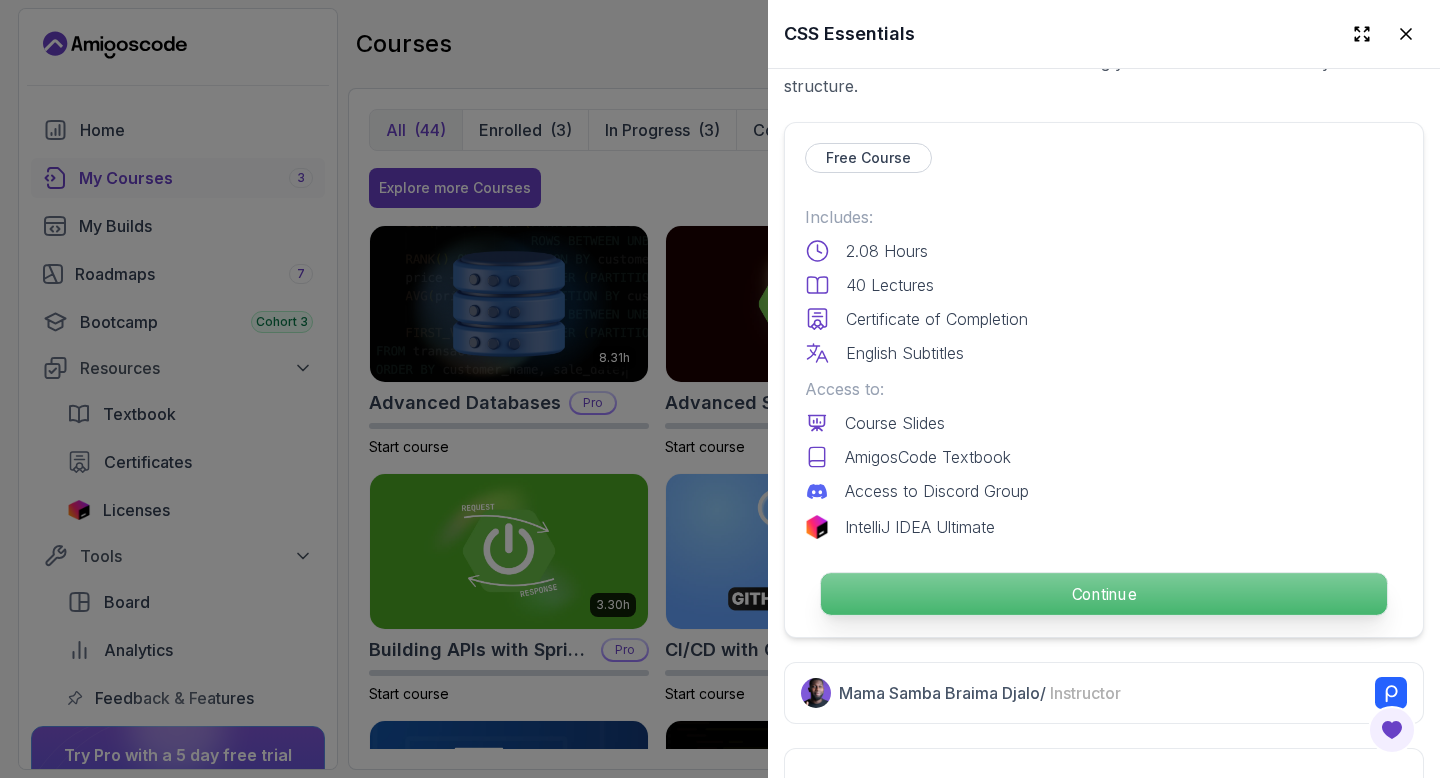 click on "Continue" at bounding box center [1104, 594] 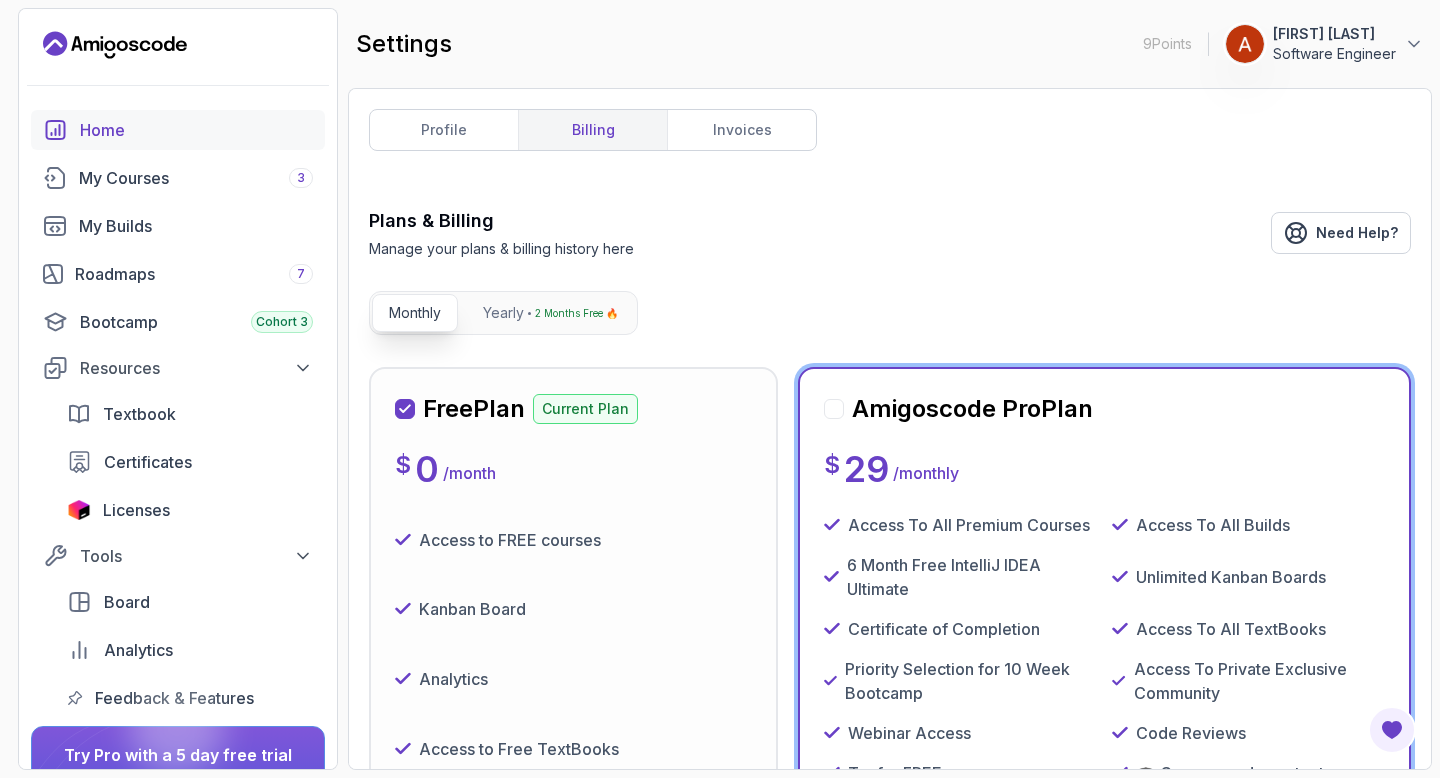click on "Home" at bounding box center (196, 130) 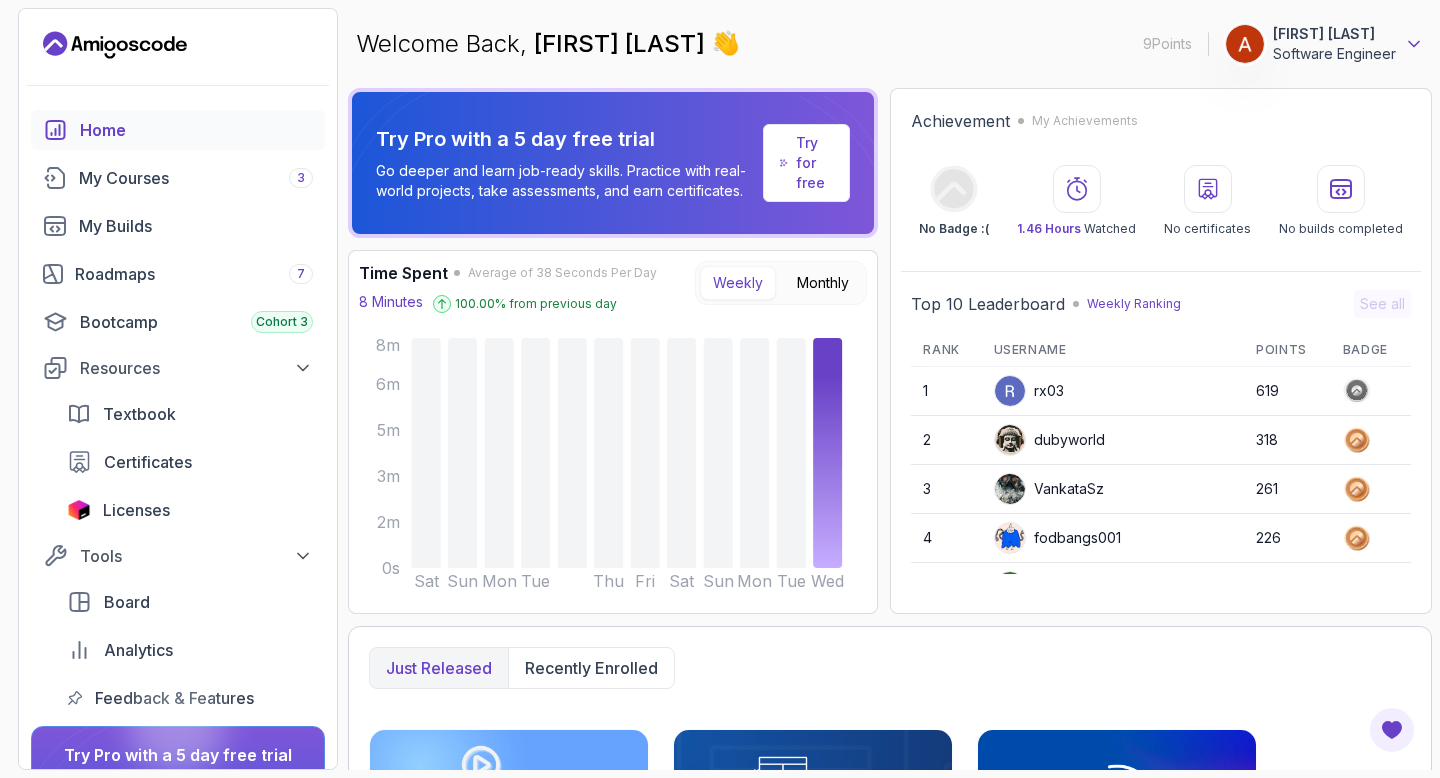 click 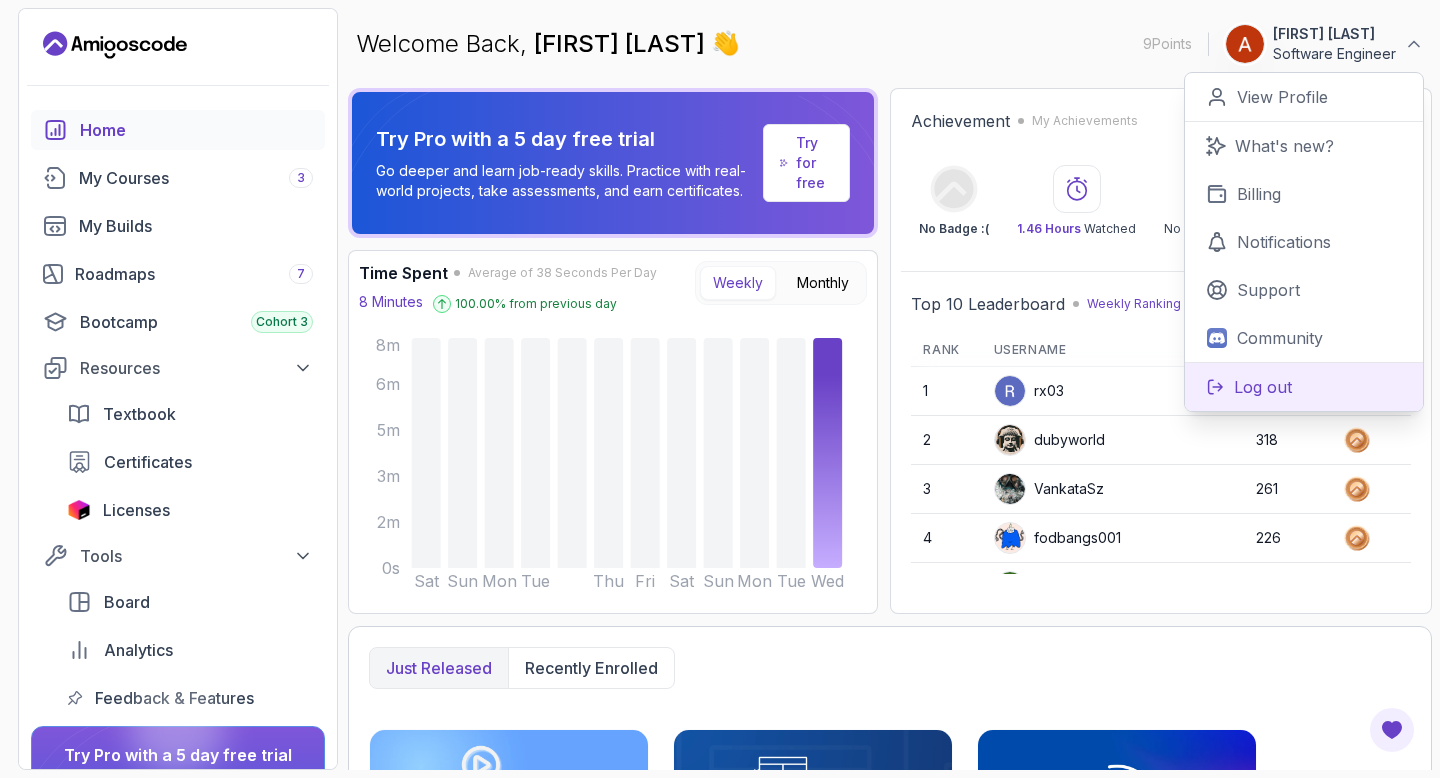 click on "Log out" at bounding box center (1263, 387) 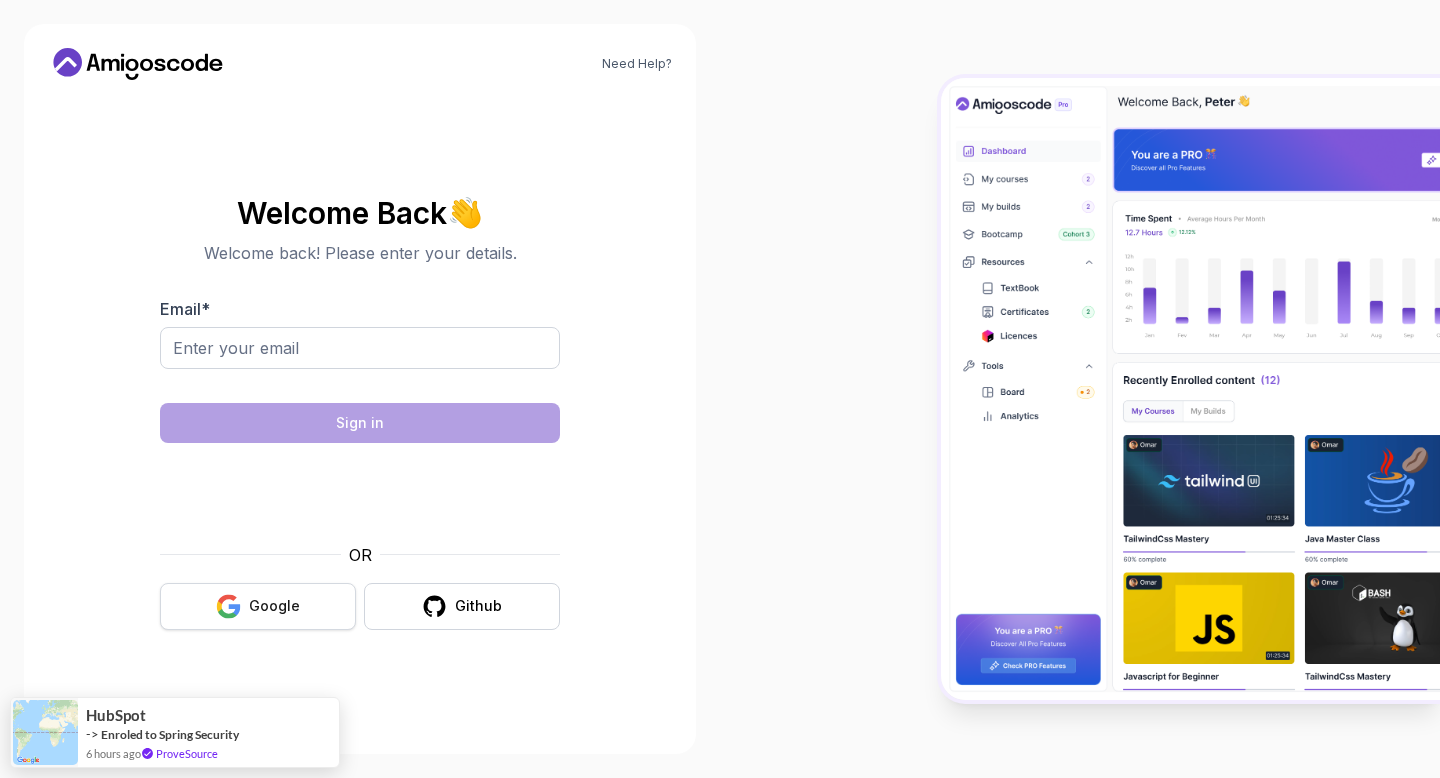 click on "Google" at bounding box center [258, 606] 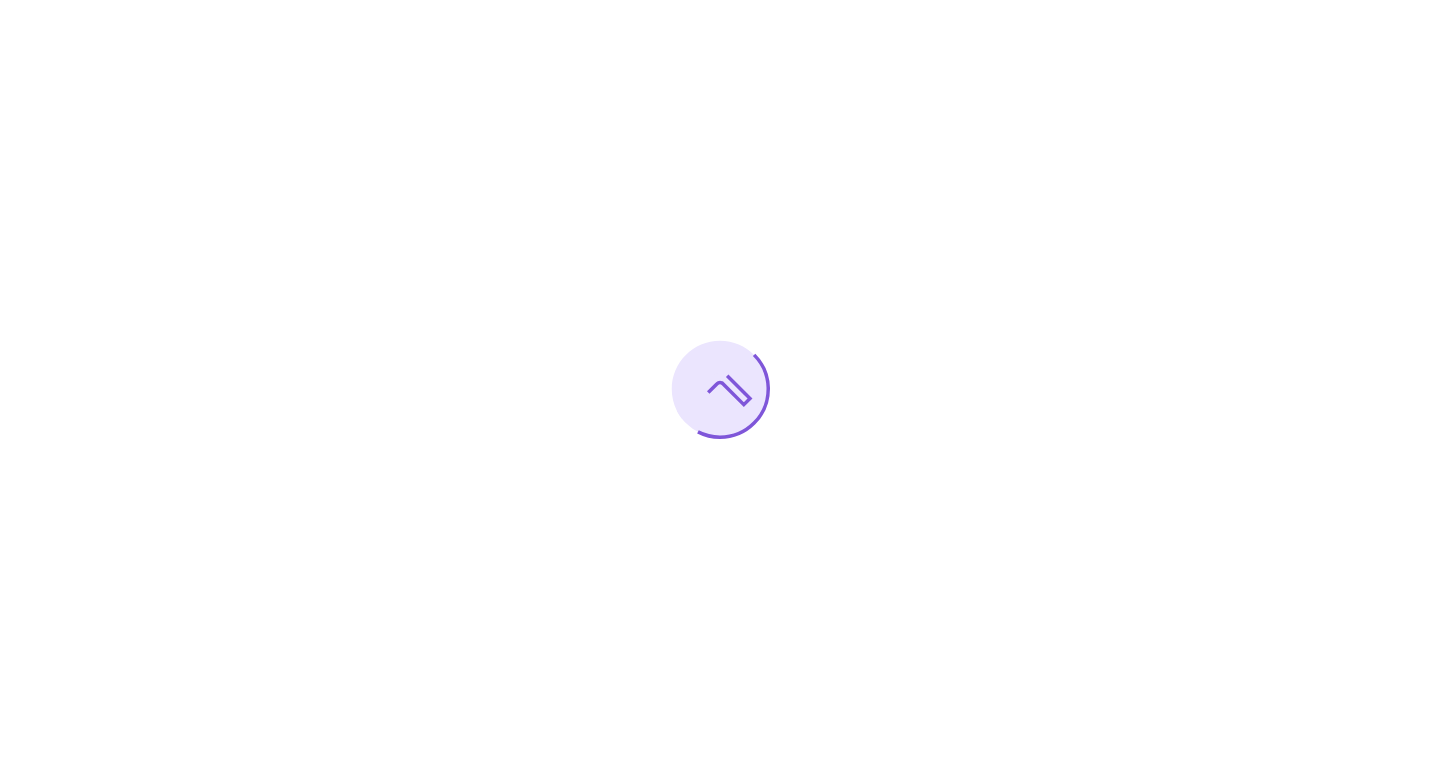 scroll, scrollTop: 0, scrollLeft: 0, axis: both 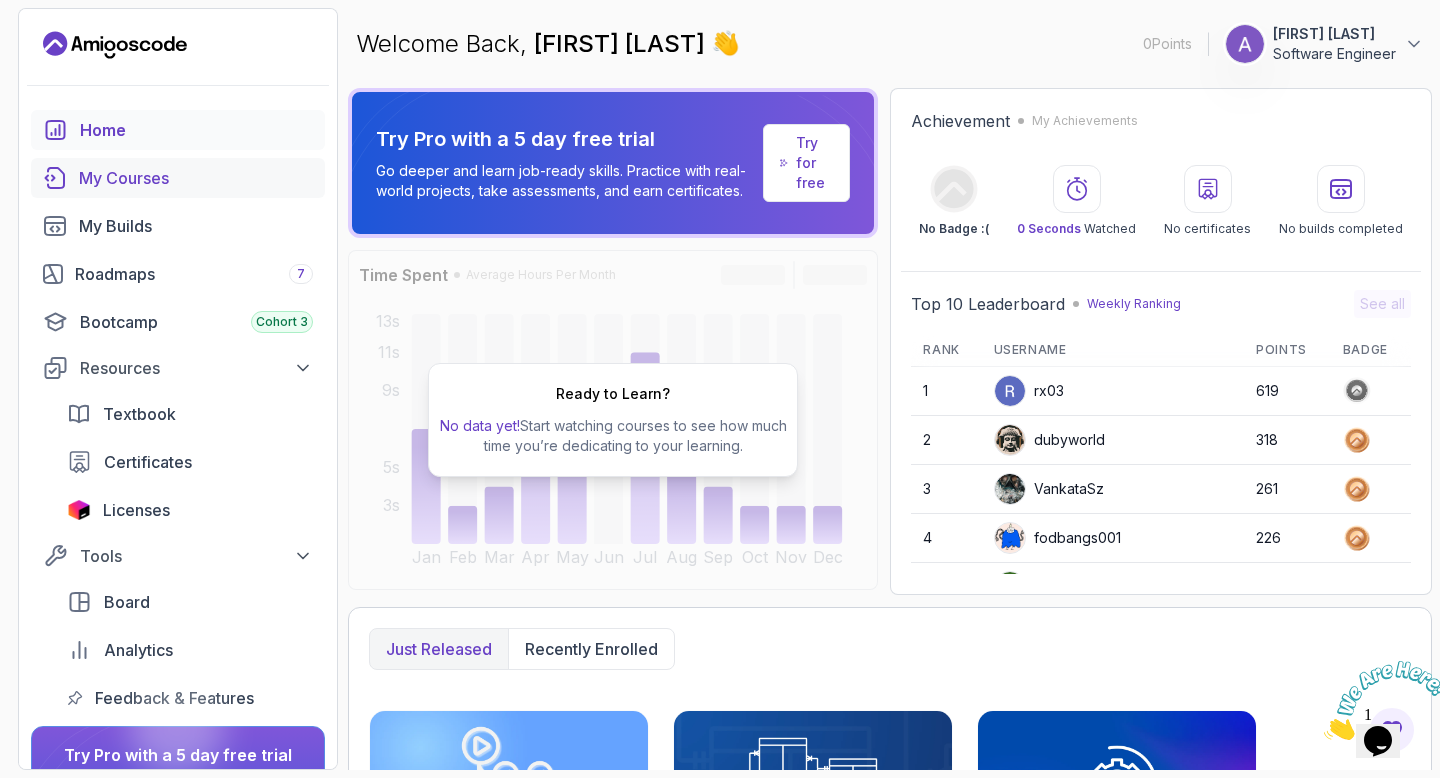 click on "My Courses" at bounding box center [196, 178] 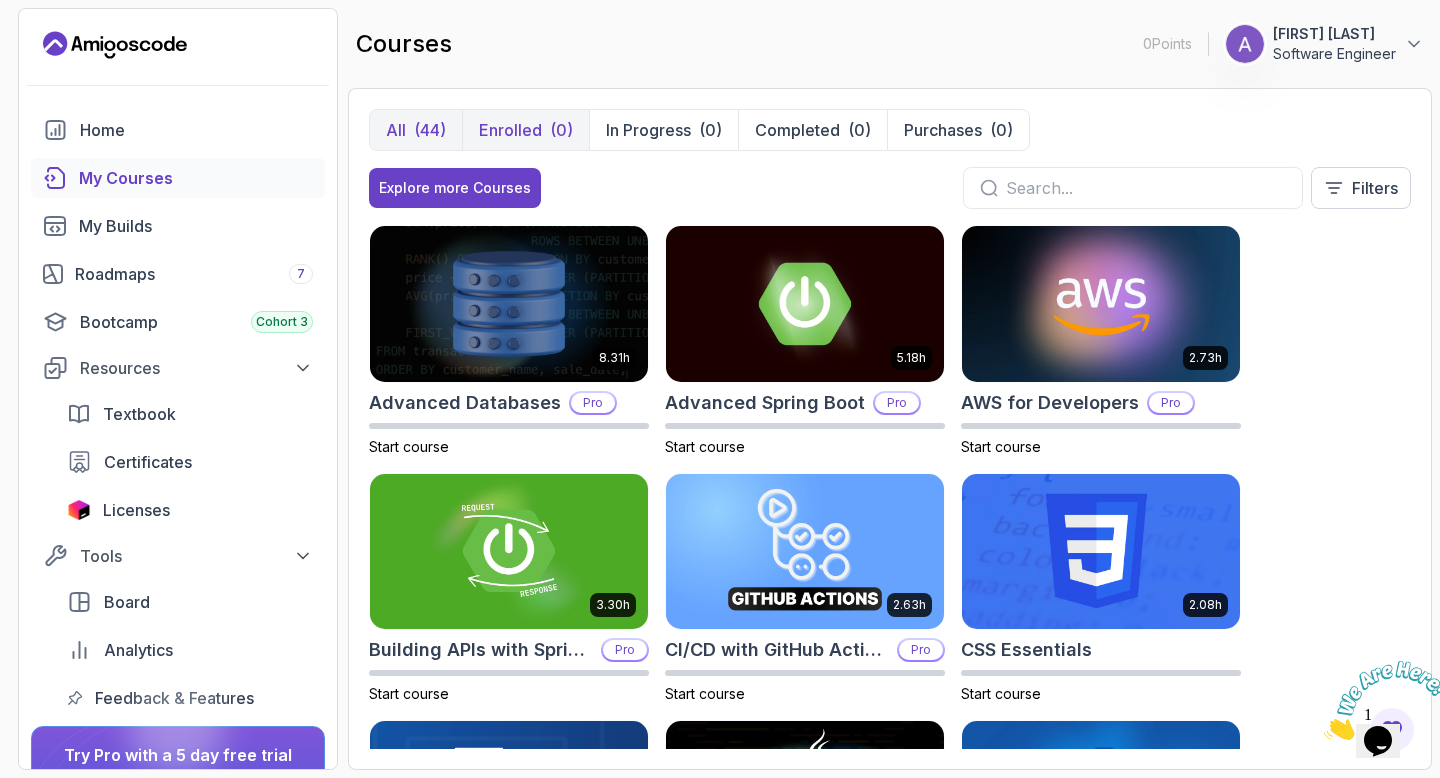 click on "Enrolled" at bounding box center (510, 130) 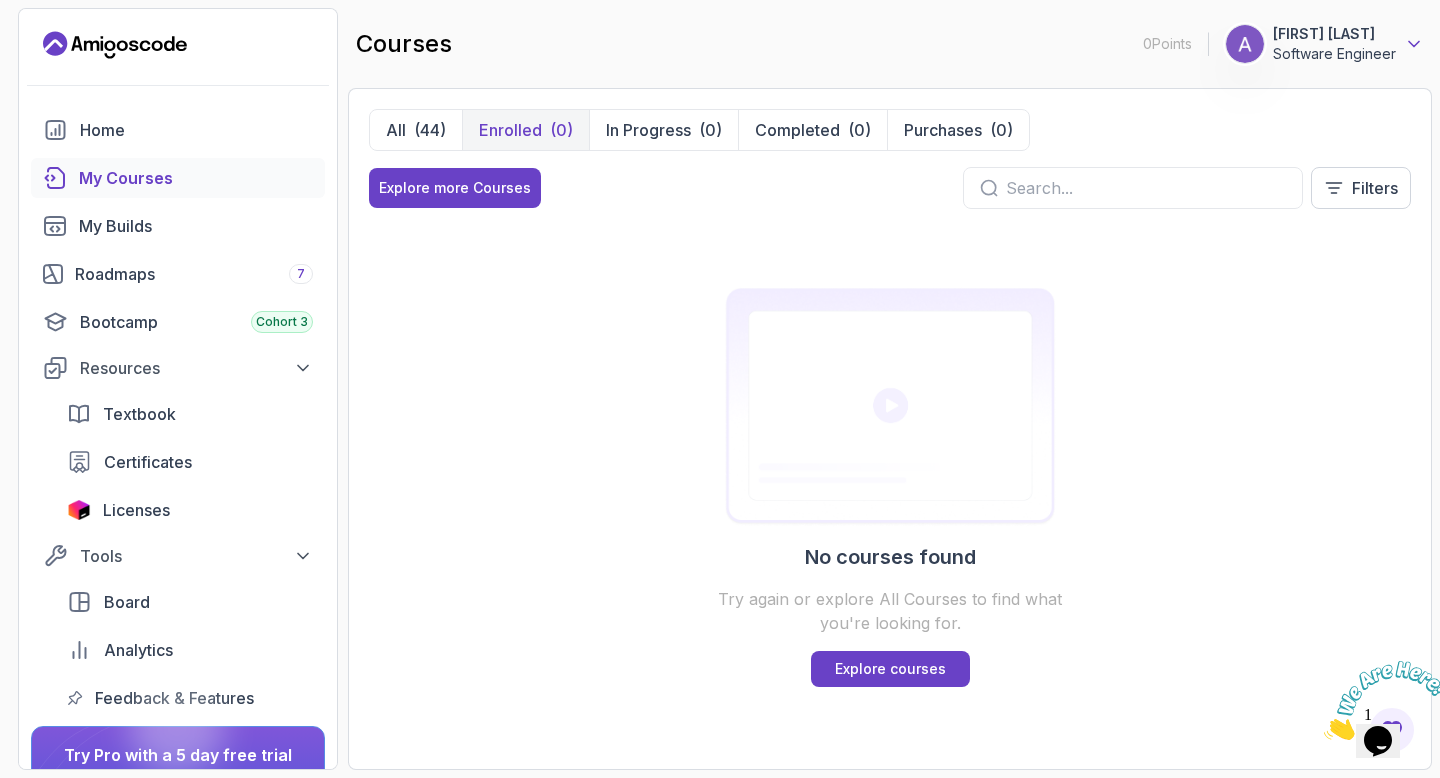 click 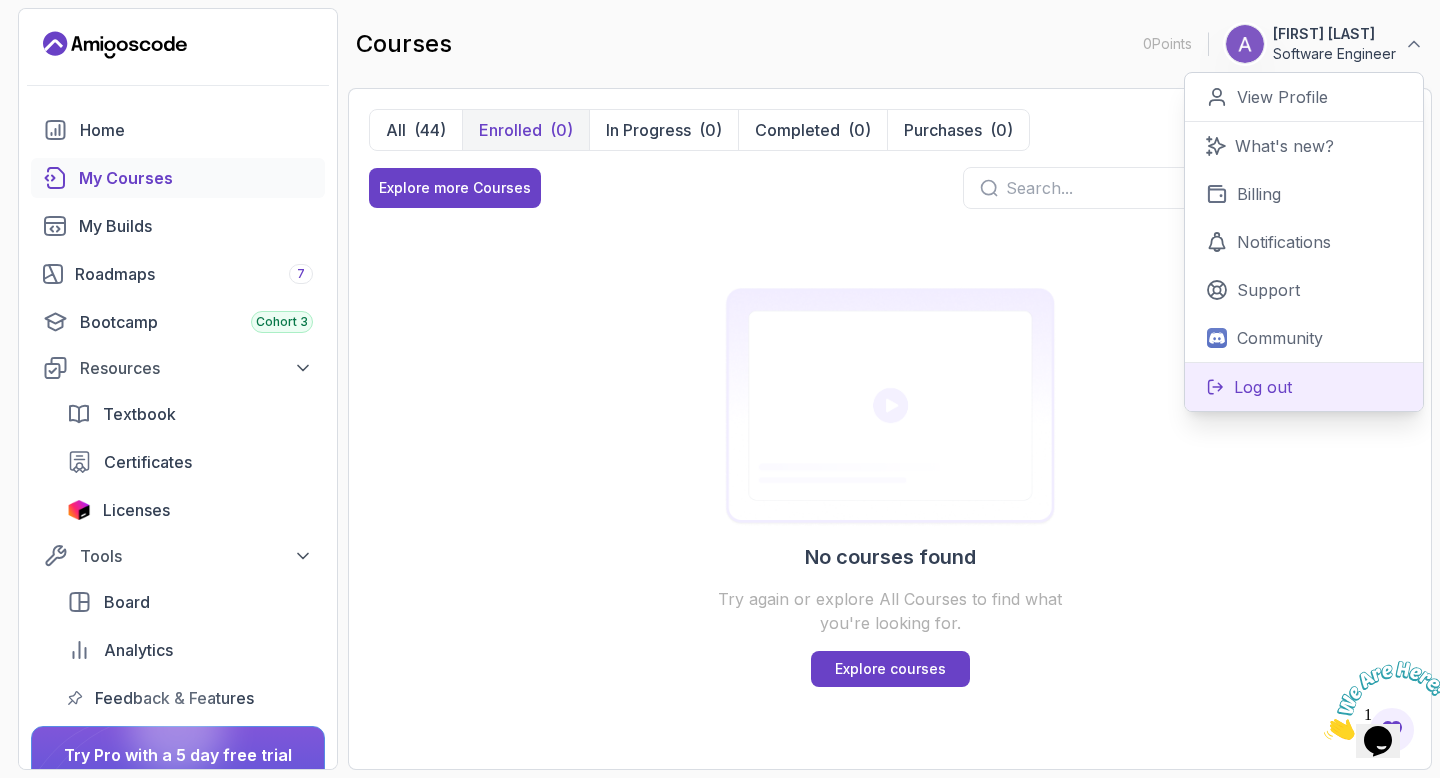 click on "Log out" at bounding box center [1263, 387] 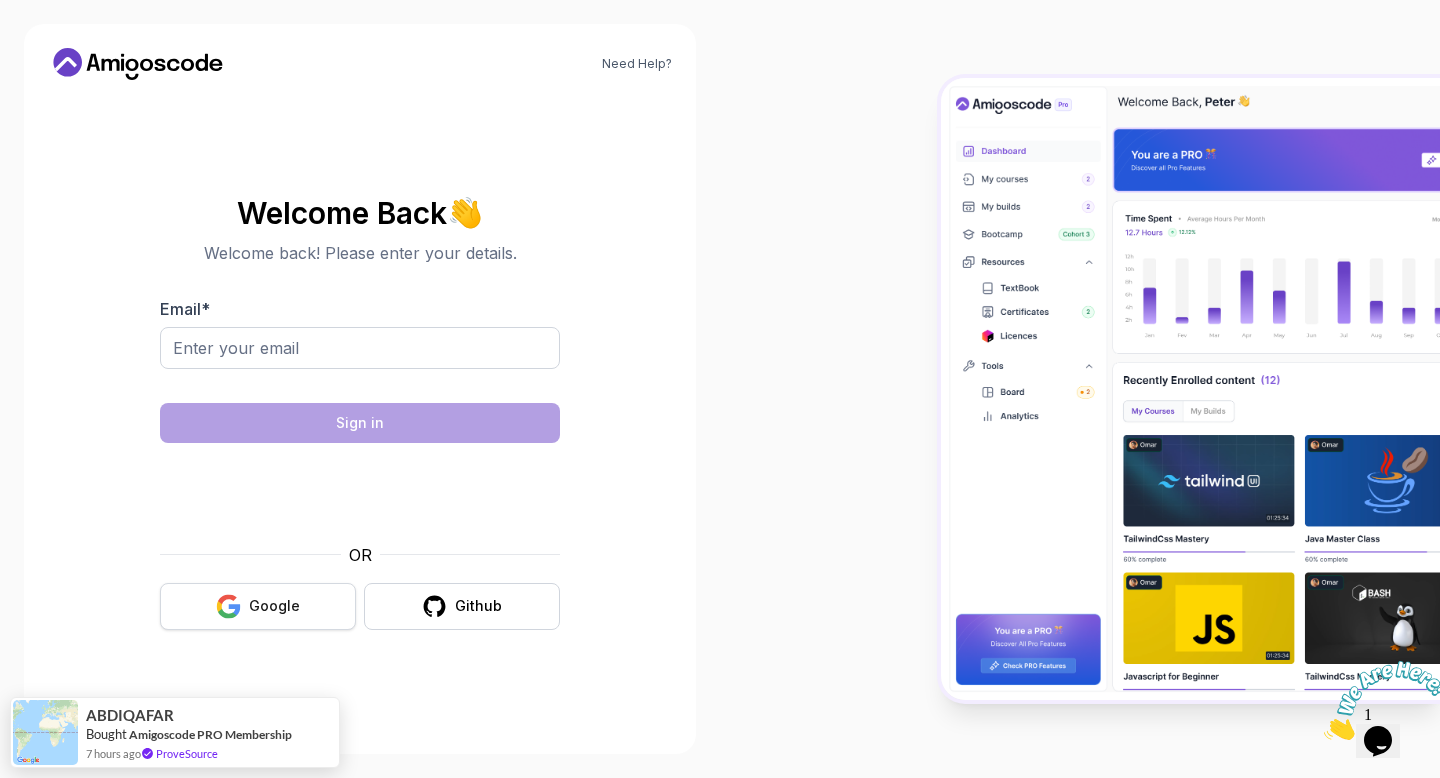 click on "Google" at bounding box center (258, 606) 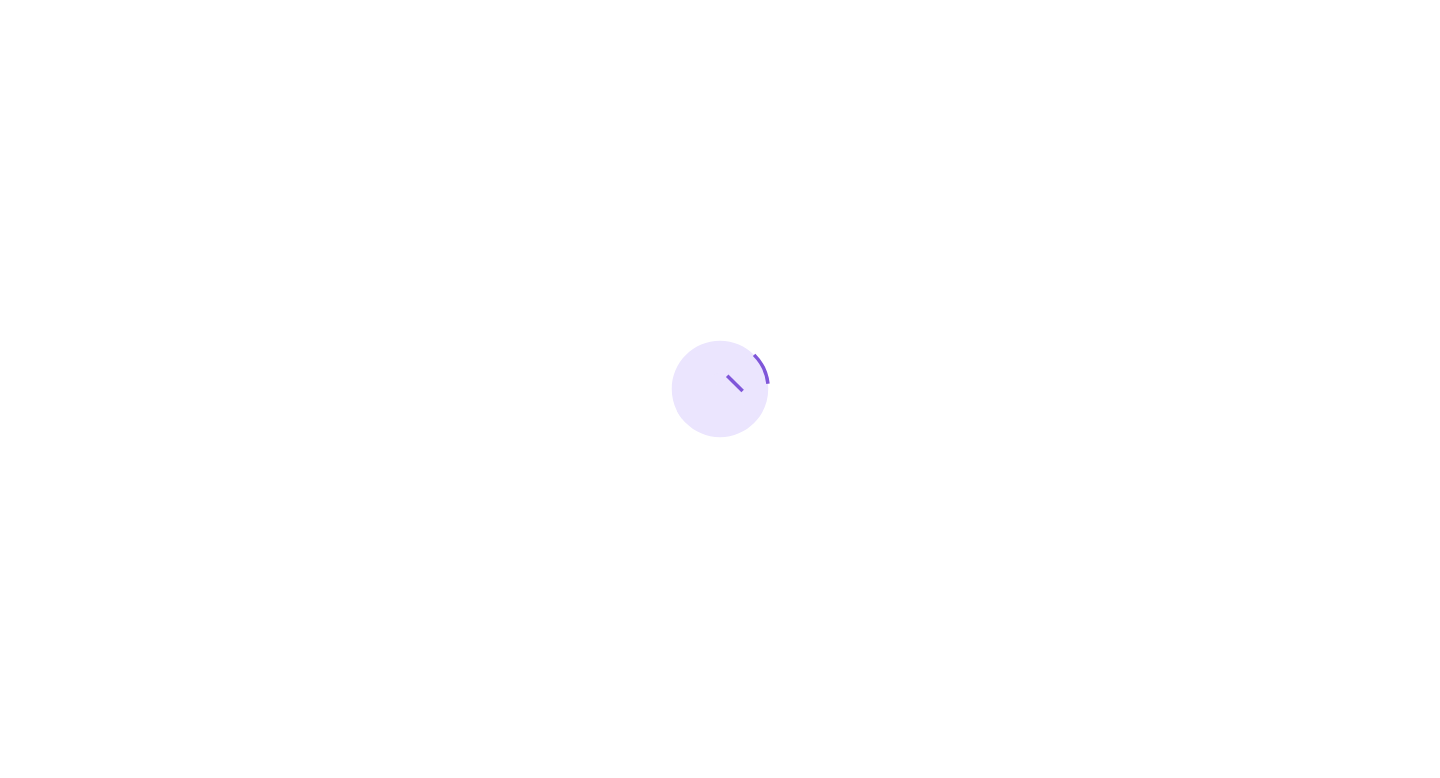 scroll, scrollTop: 0, scrollLeft: 0, axis: both 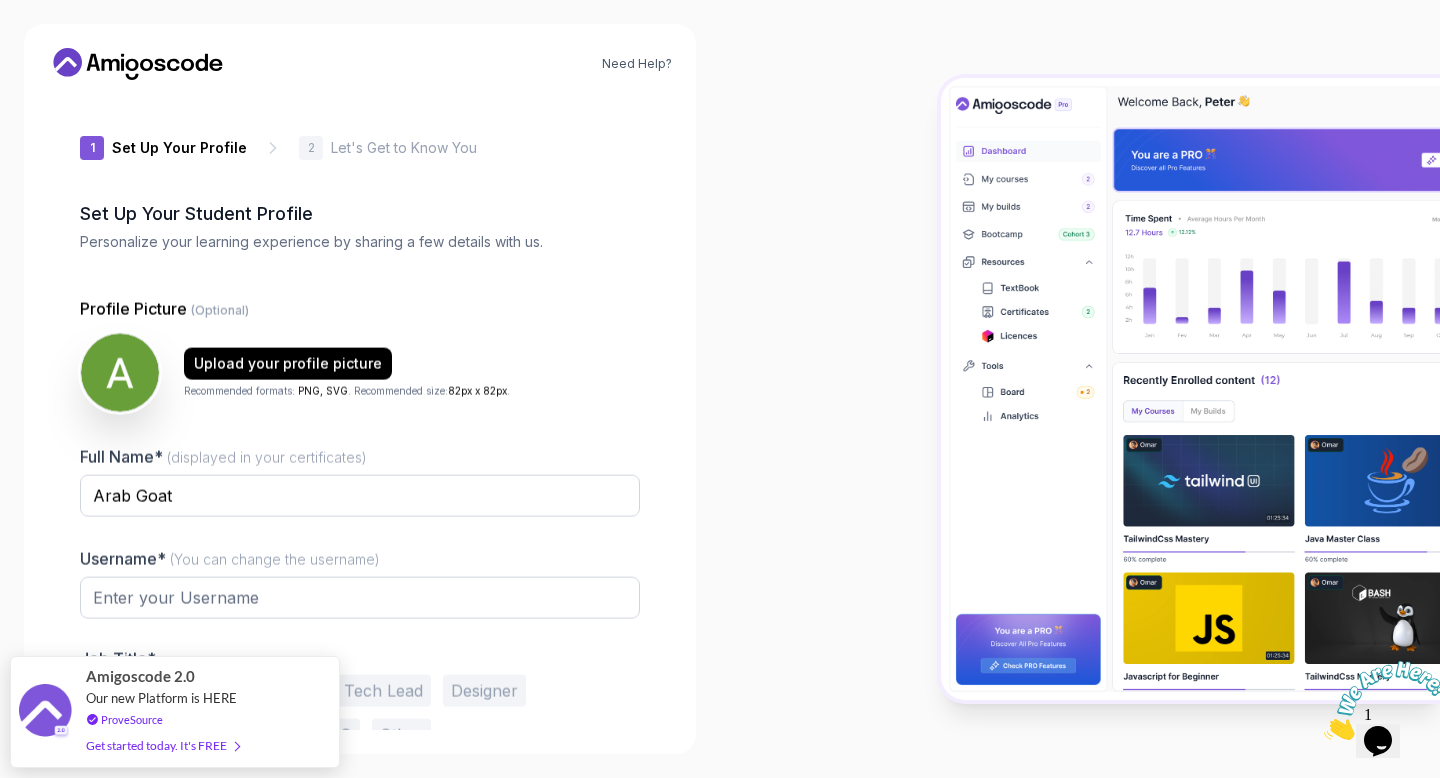 type on "happysparrowc720c" 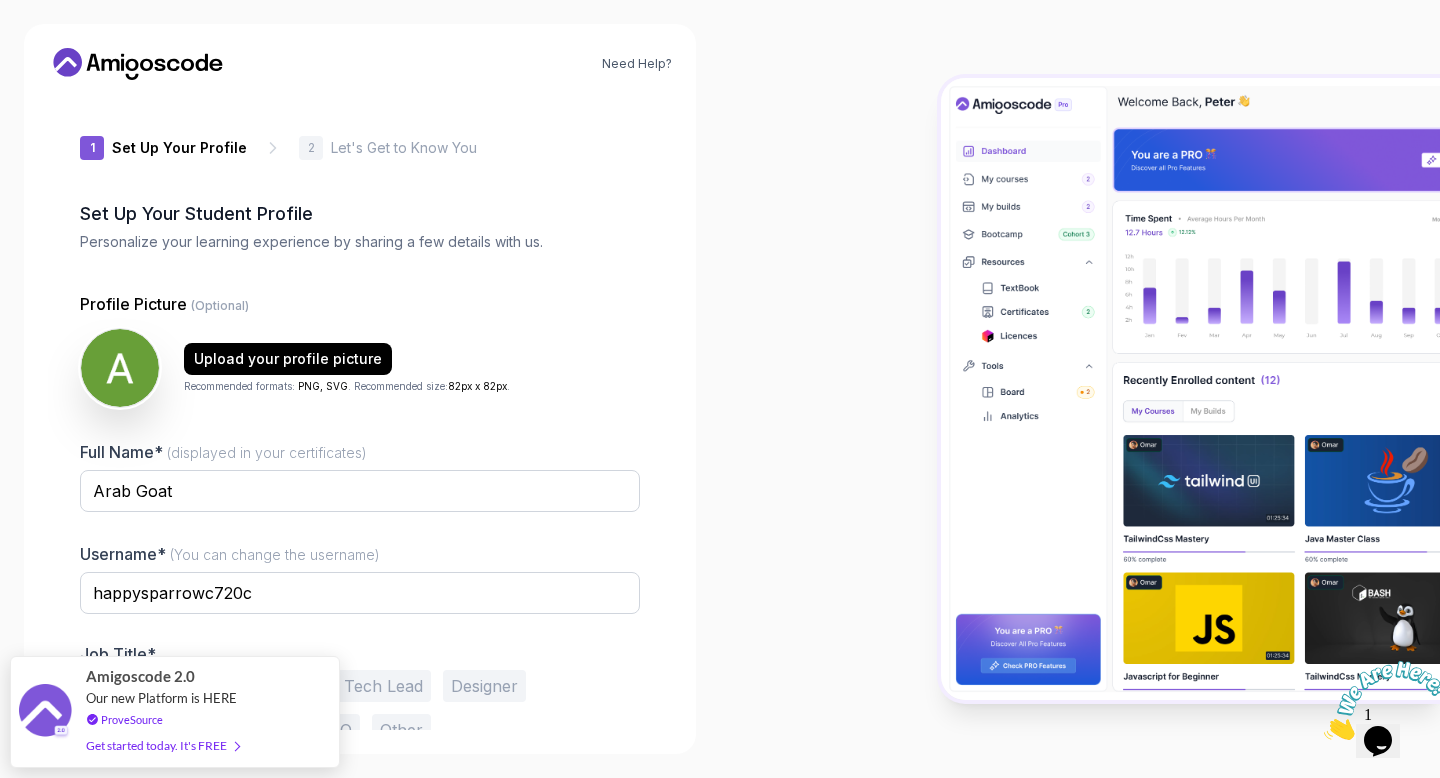 scroll, scrollTop: 56, scrollLeft: 0, axis: vertical 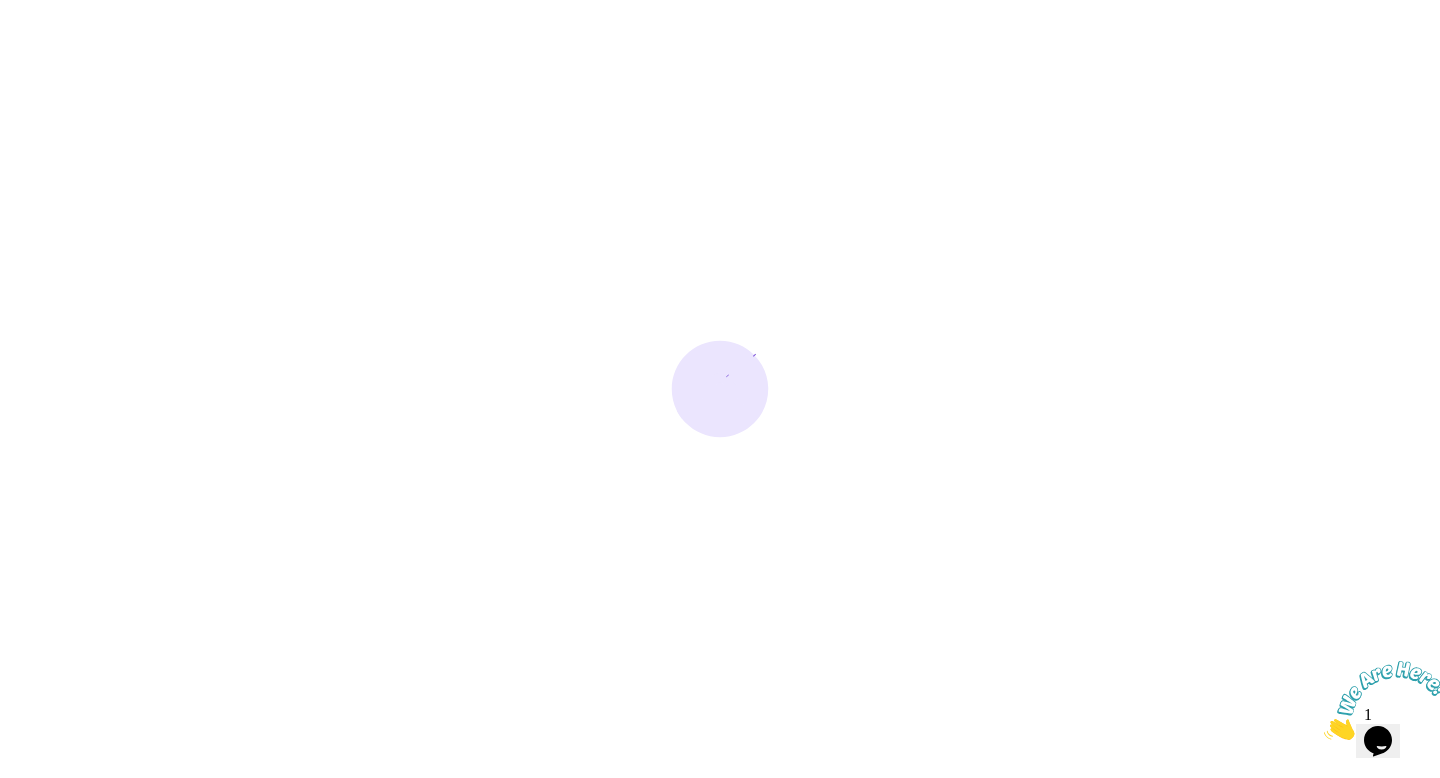 click at bounding box center [1386, 700] 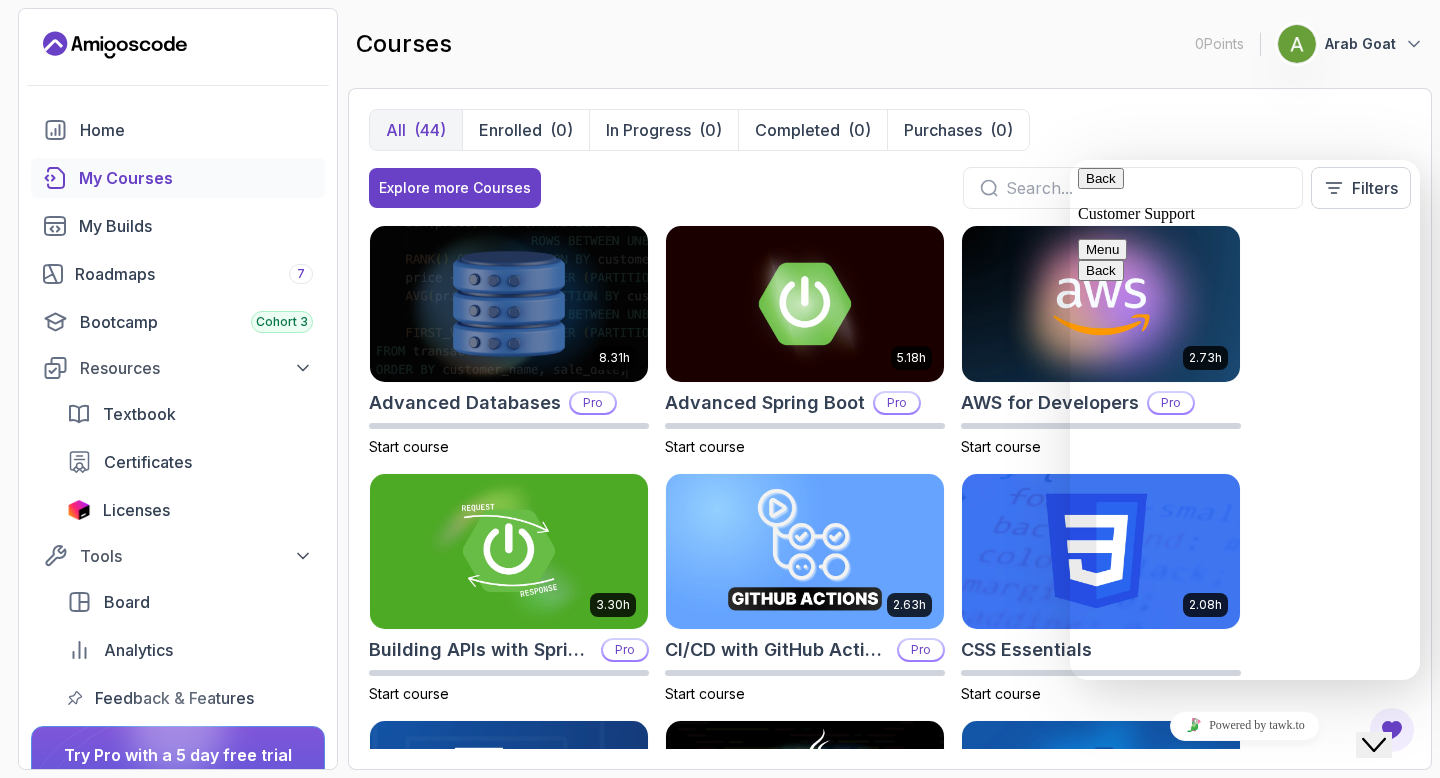 click on "Menu" at bounding box center [1102, 249] 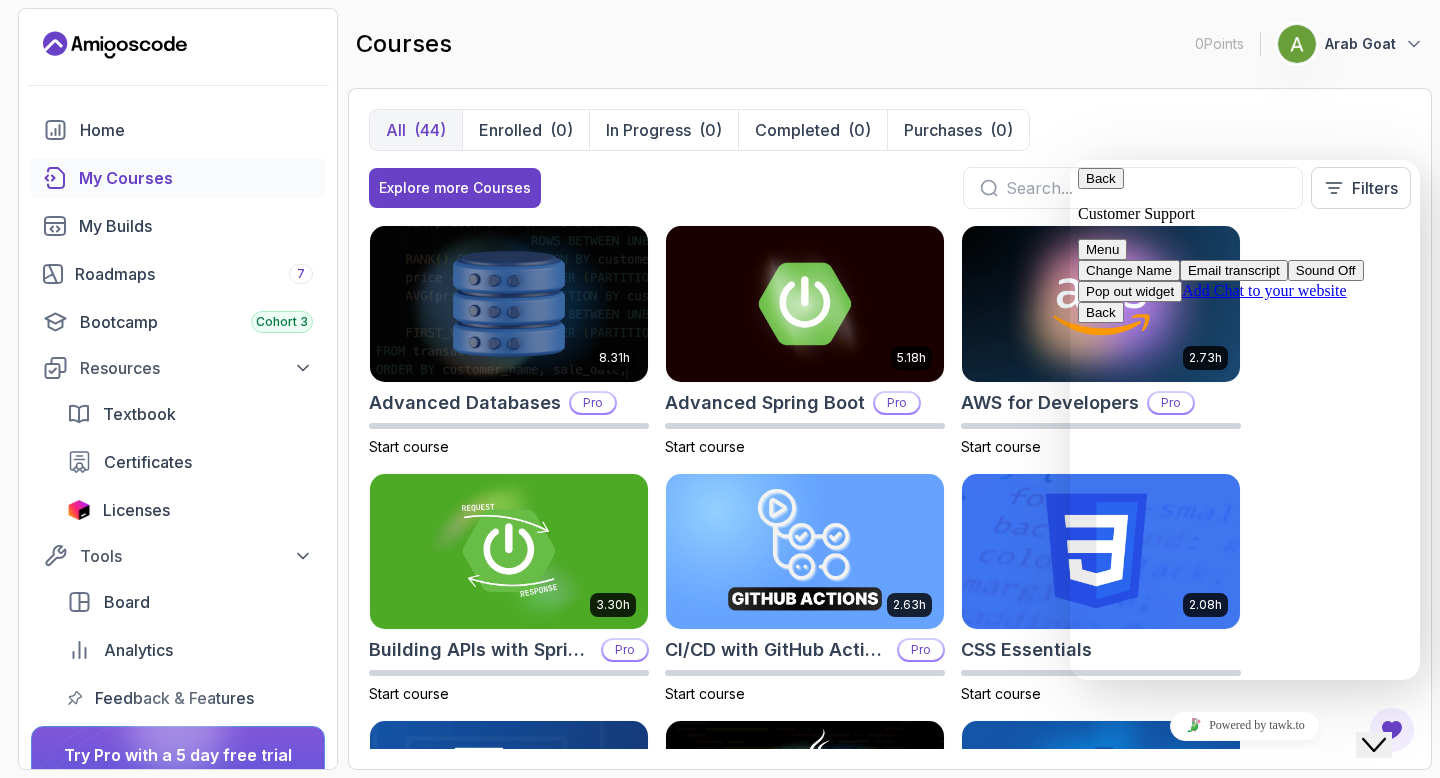 click on "All (44) Enrolled (0) In Progress (0) Completed (0) Purchases (0)" at bounding box center (890, 130) 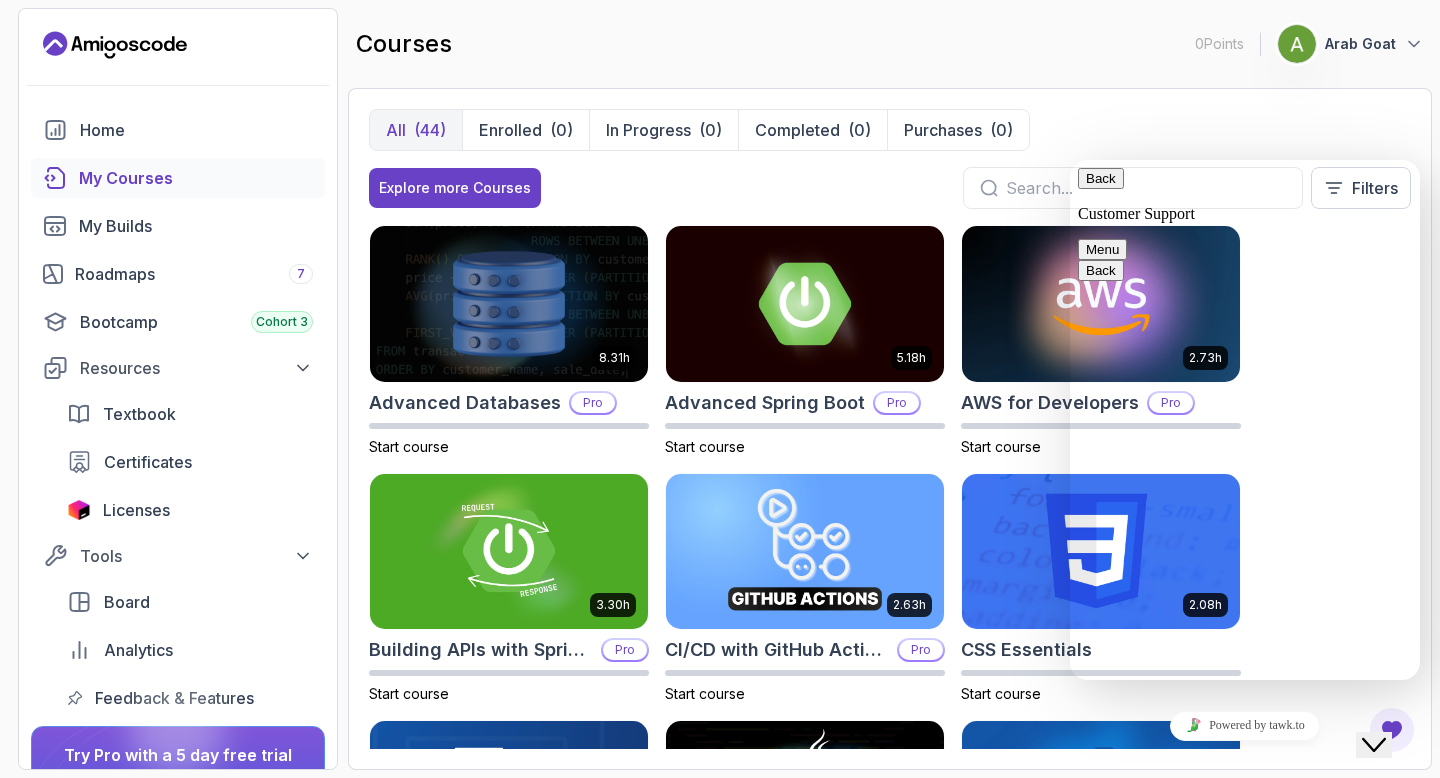click on "All (44) Enrolled (0) In Progress (0) Completed (0) Purchases (0)" at bounding box center (890, 130) 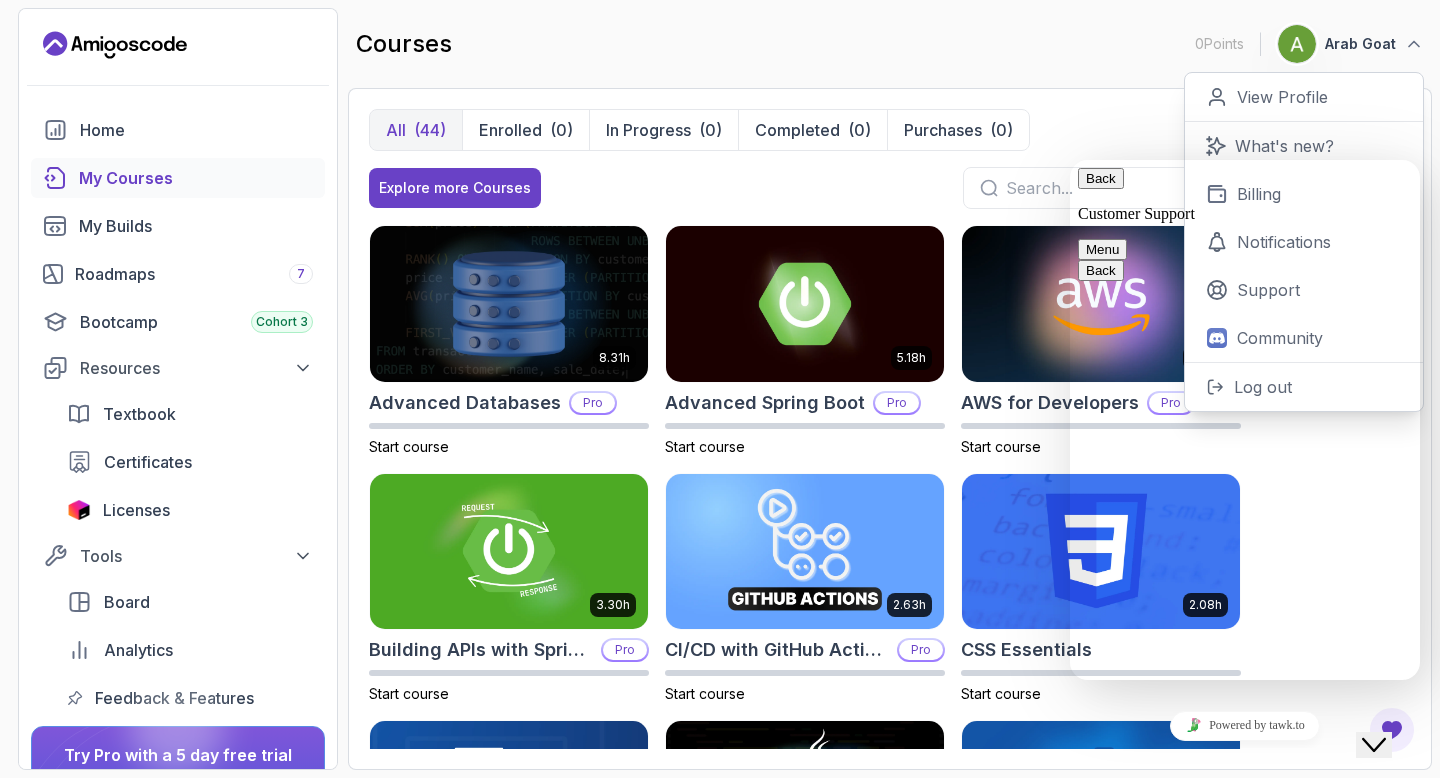 click on "Close Chat This icon closes the chat window." at bounding box center (1374, 745) 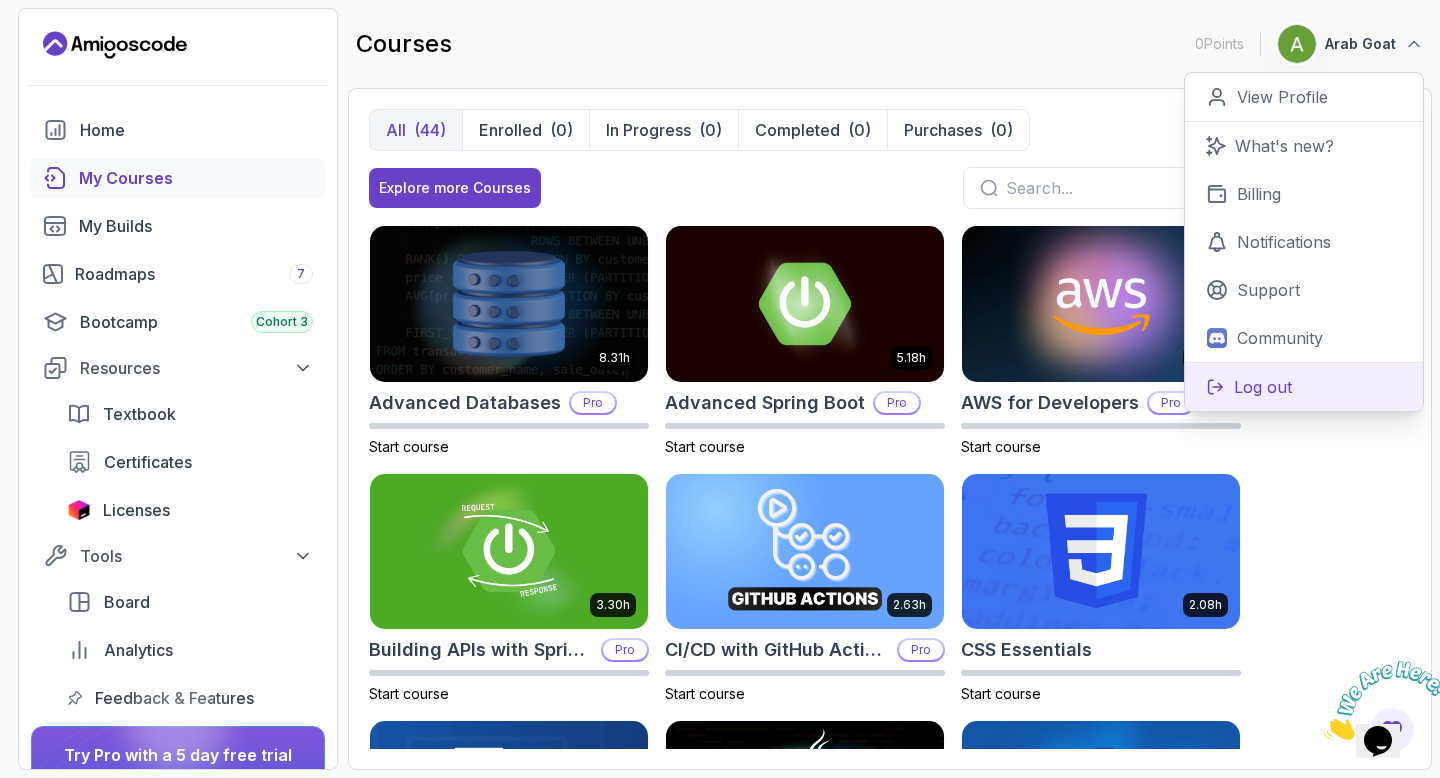 click on "Log out" at bounding box center [1263, 387] 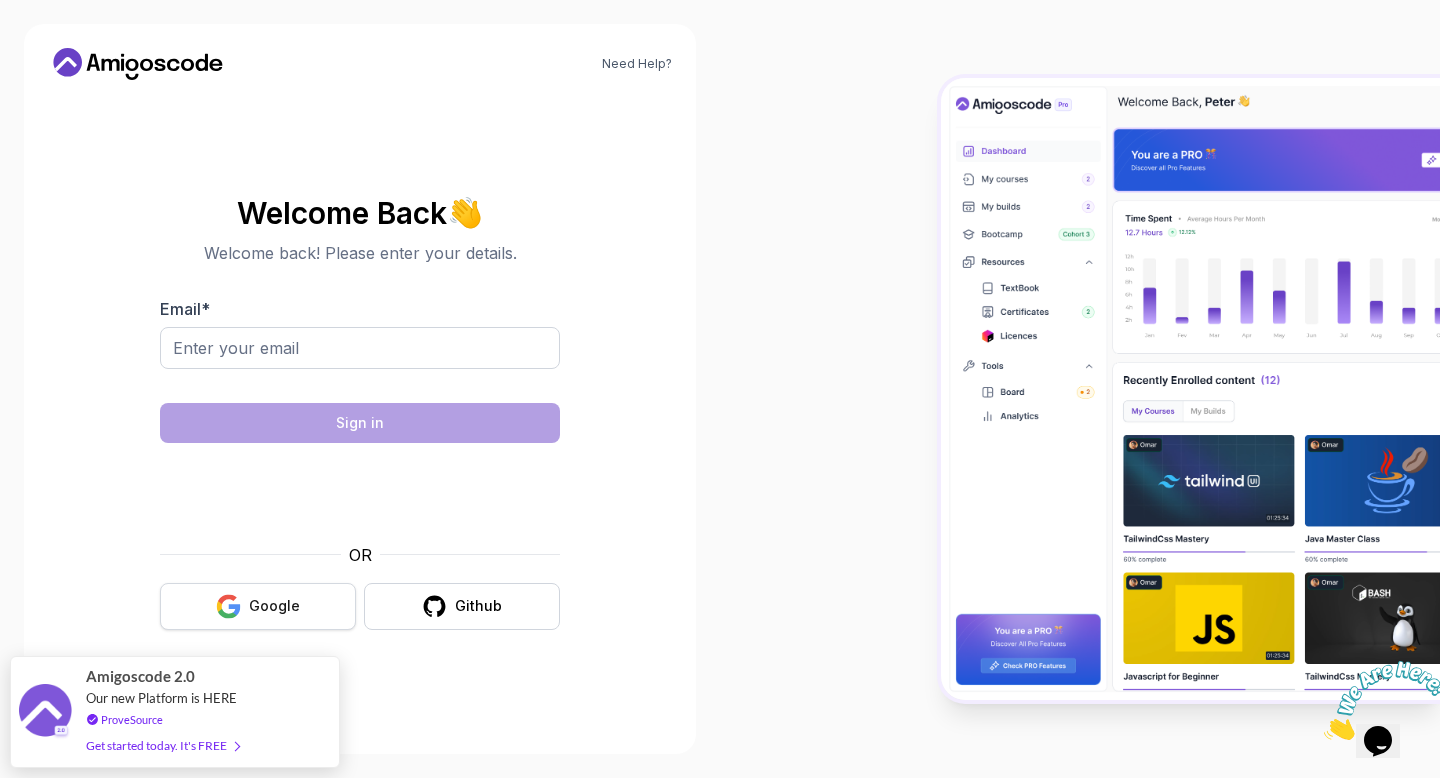 click on "Google" at bounding box center (258, 606) 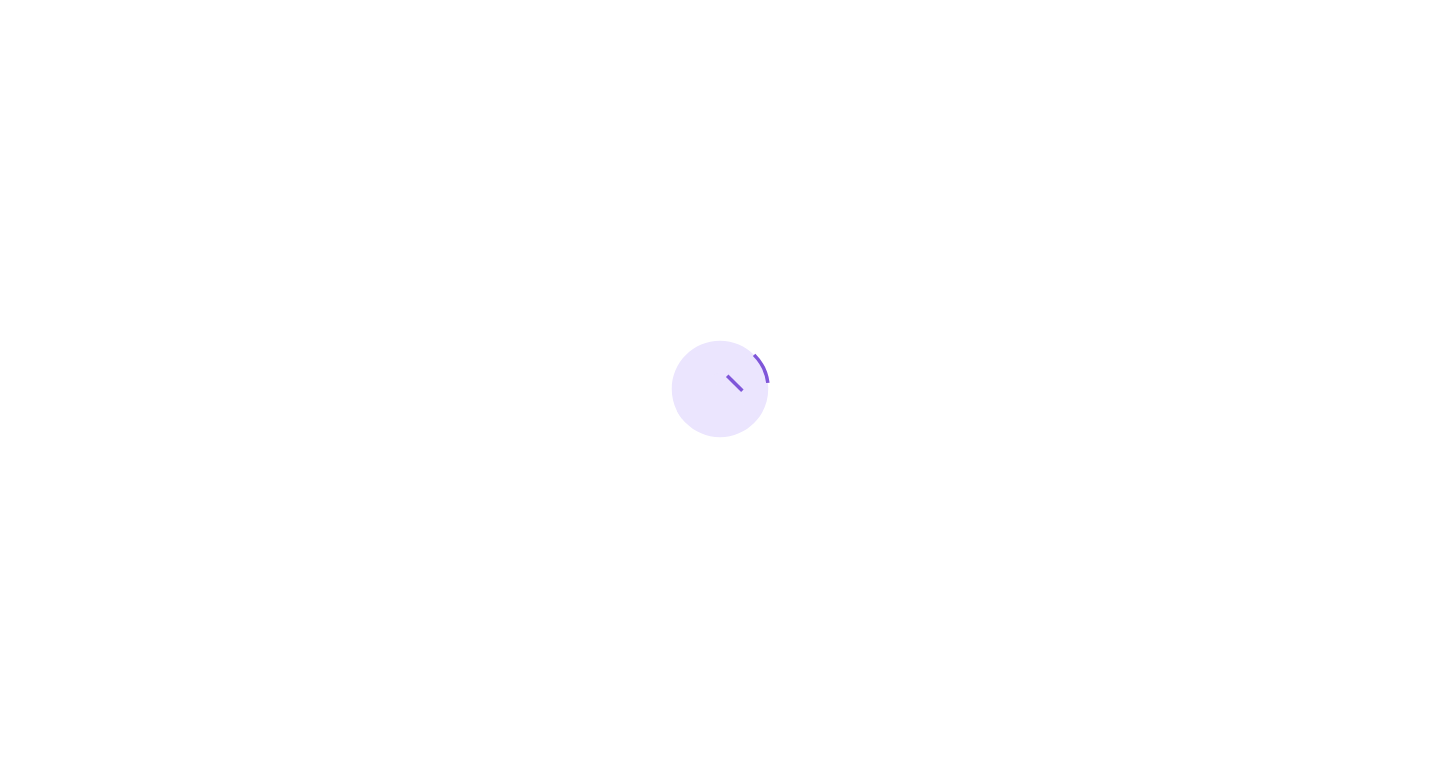 scroll, scrollTop: 0, scrollLeft: 0, axis: both 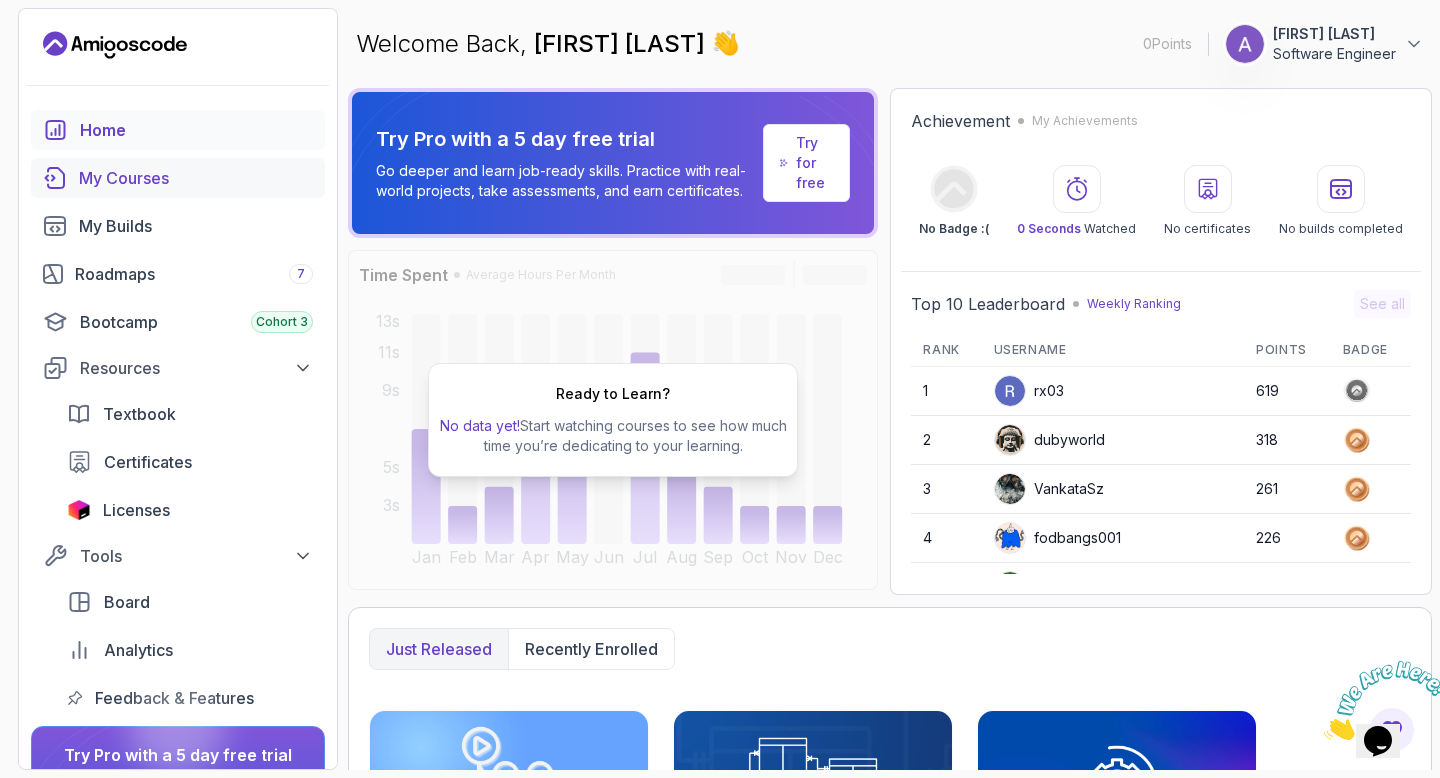 click on "My Courses" at bounding box center (196, 178) 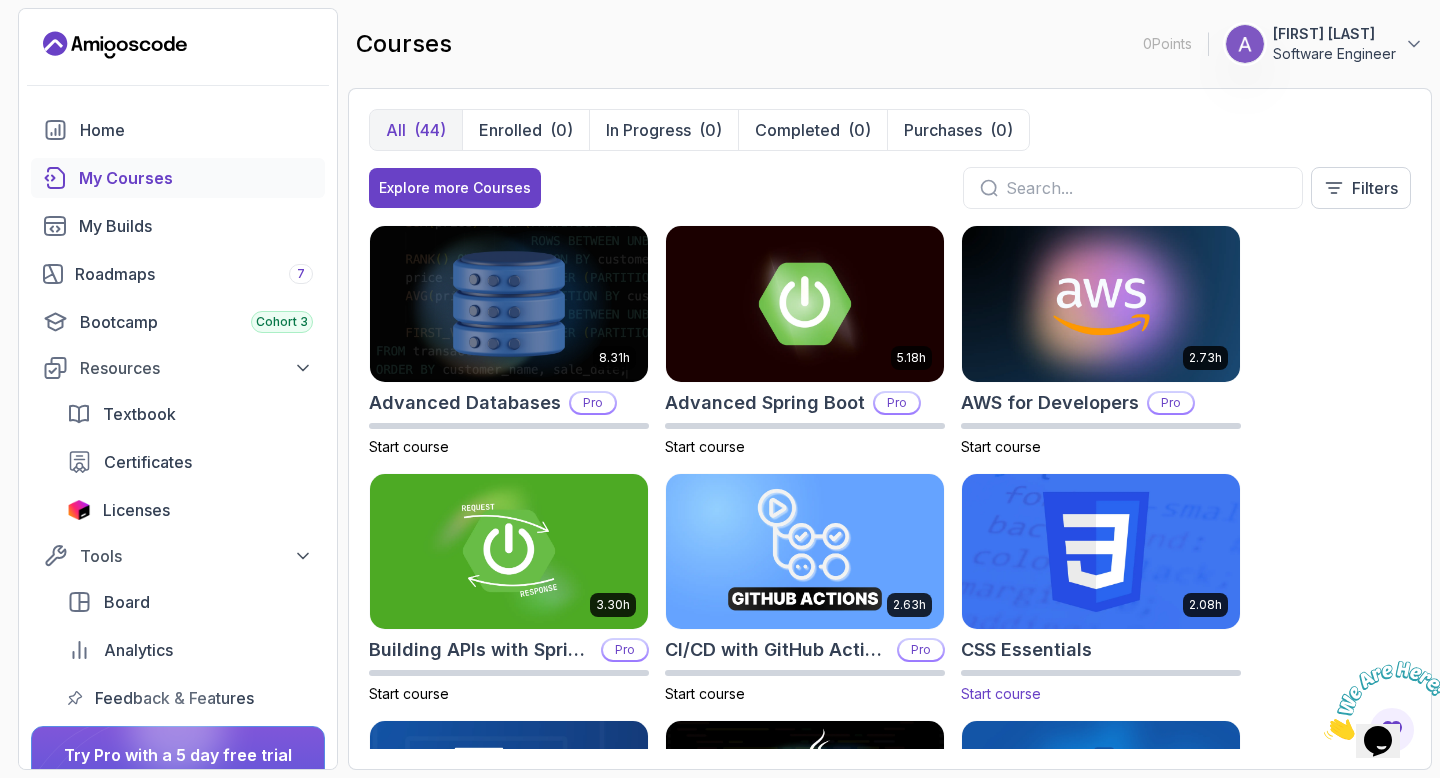 click on "CSS Essentials" at bounding box center [1026, 650] 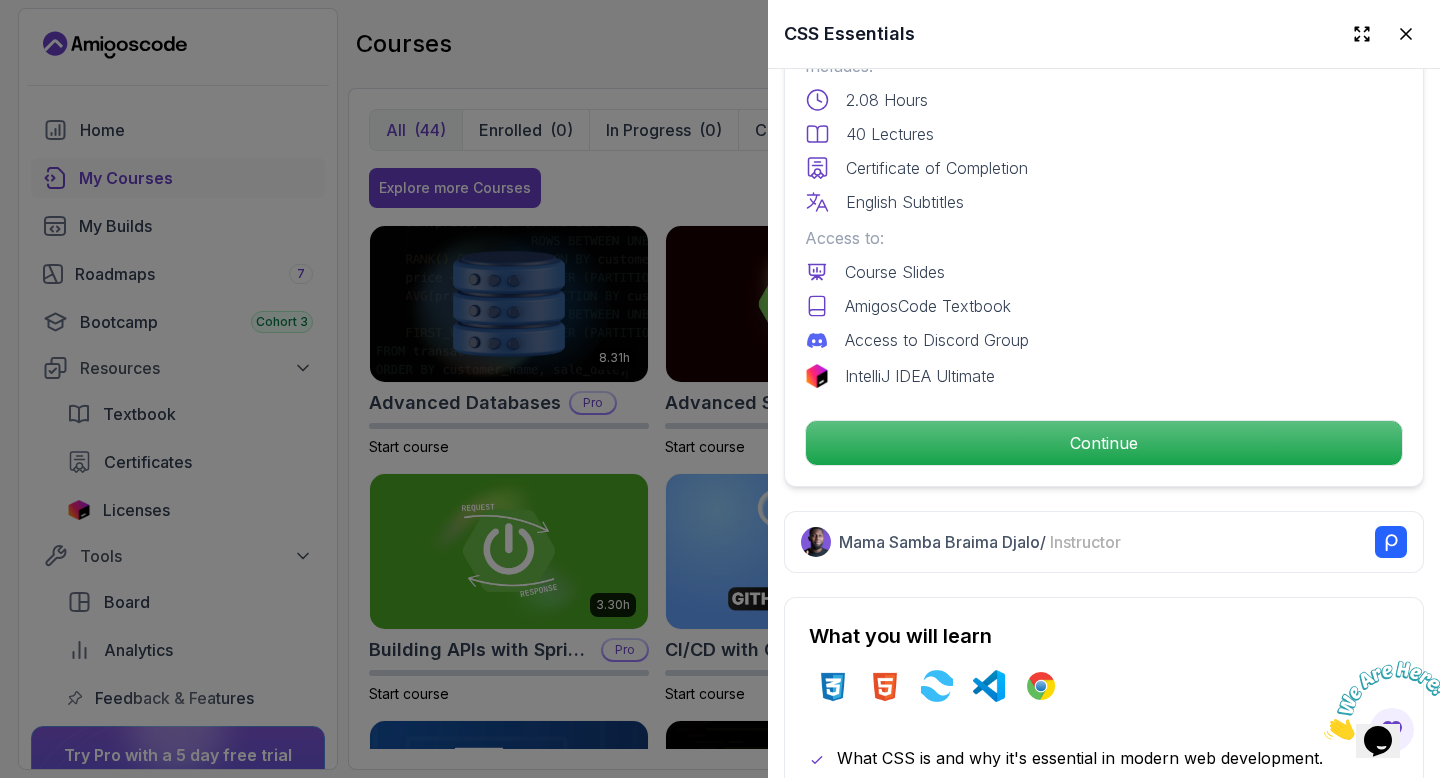 scroll, scrollTop: 593, scrollLeft: 0, axis: vertical 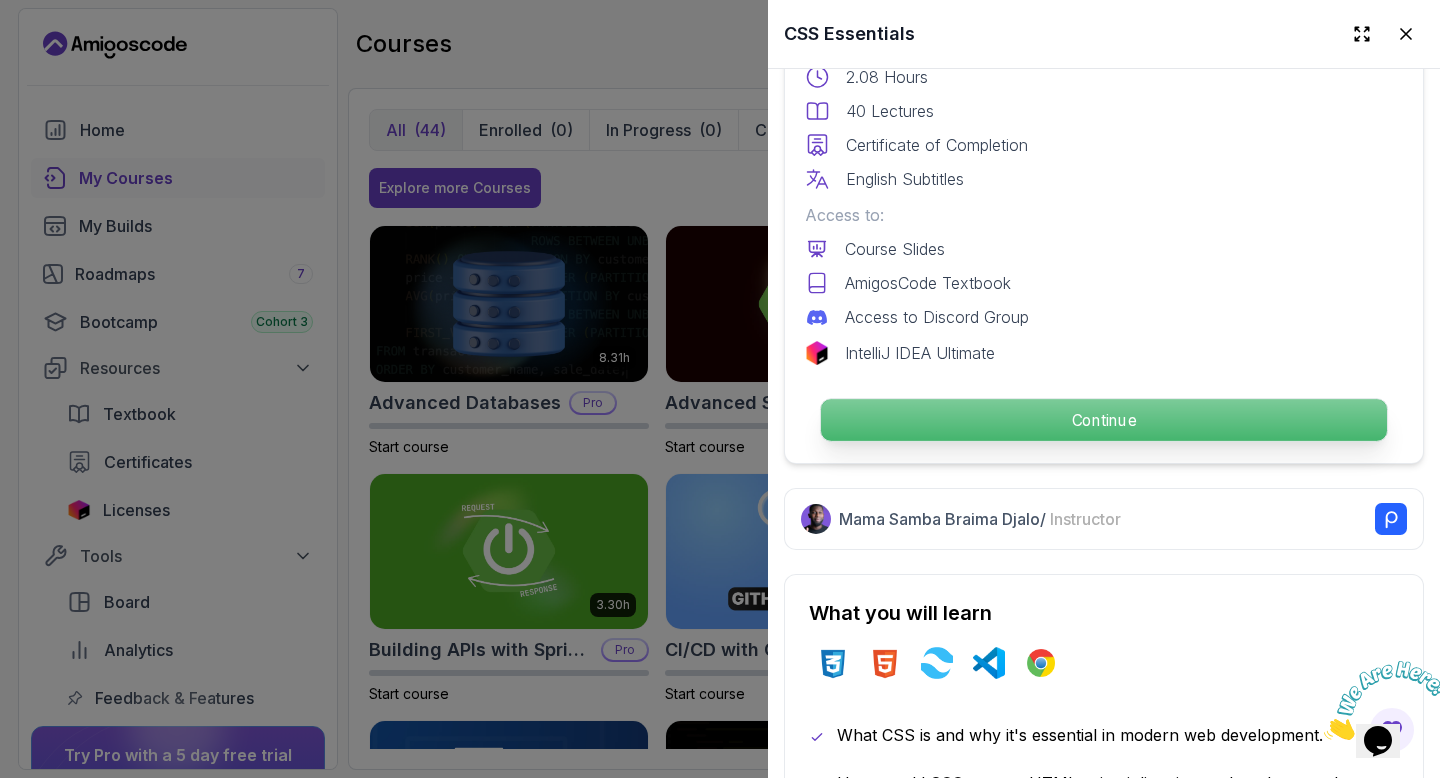 click on "Continue" at bounding box center (1104, 420) 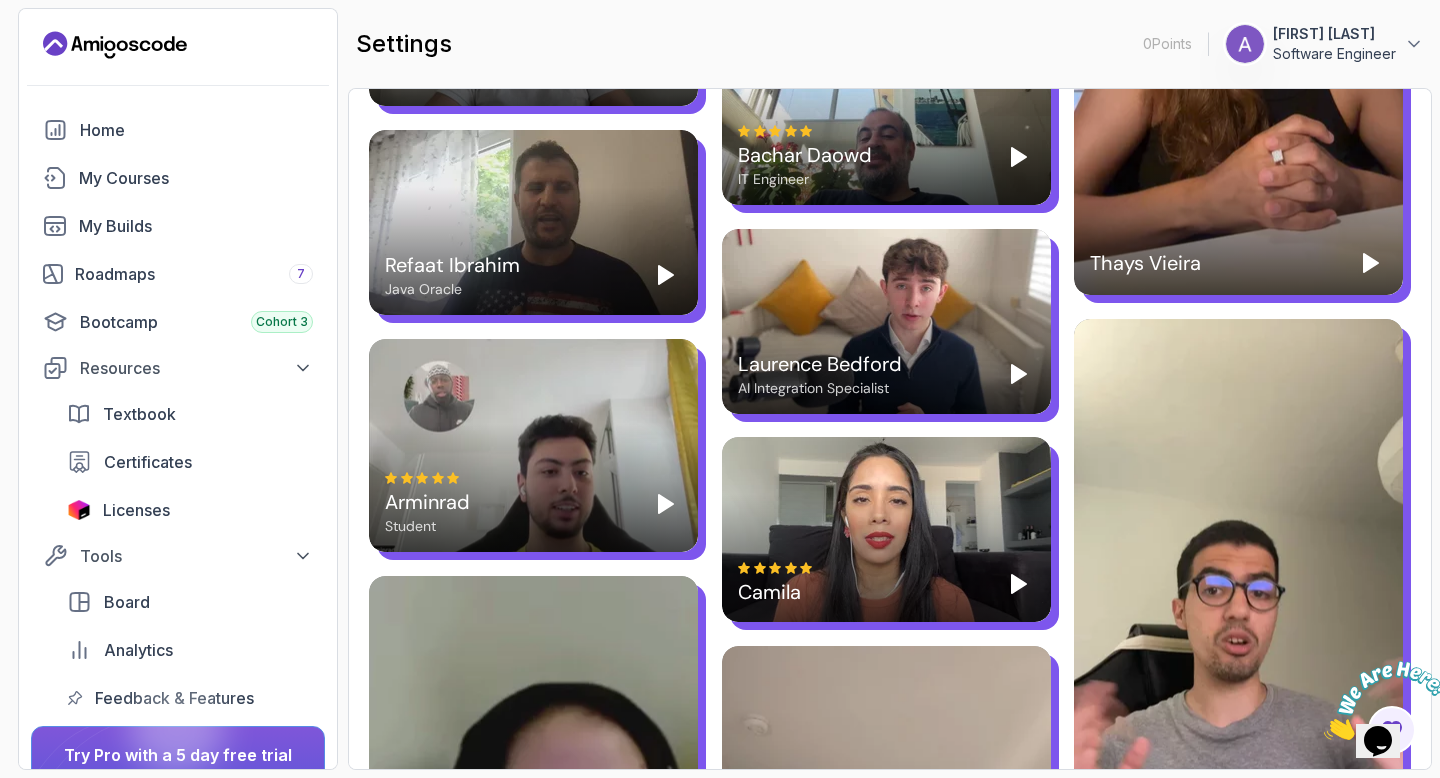 scroll, scrollTop: 2336, scrollLeft: 0, axis: vertical 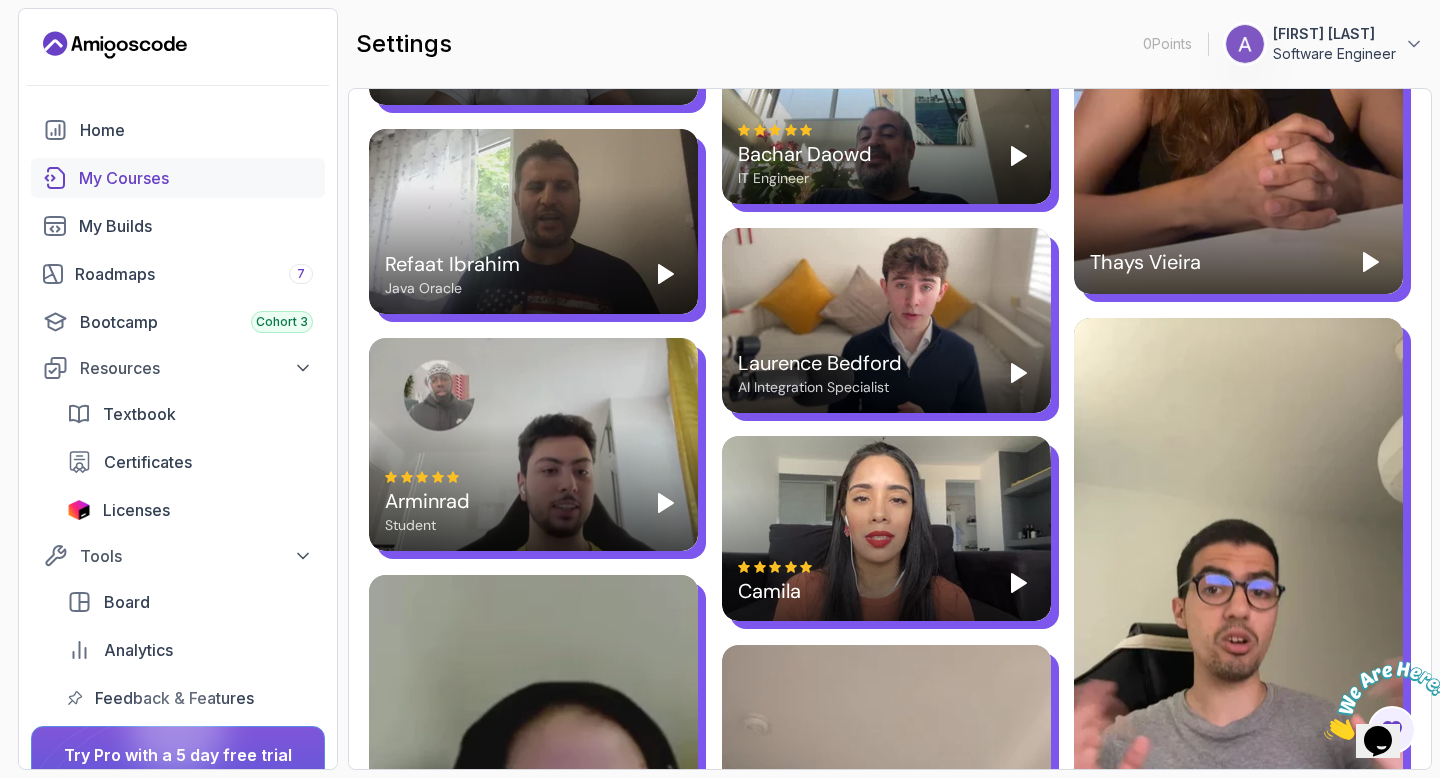 click on "My Courses" at bounding box center [196, 178] 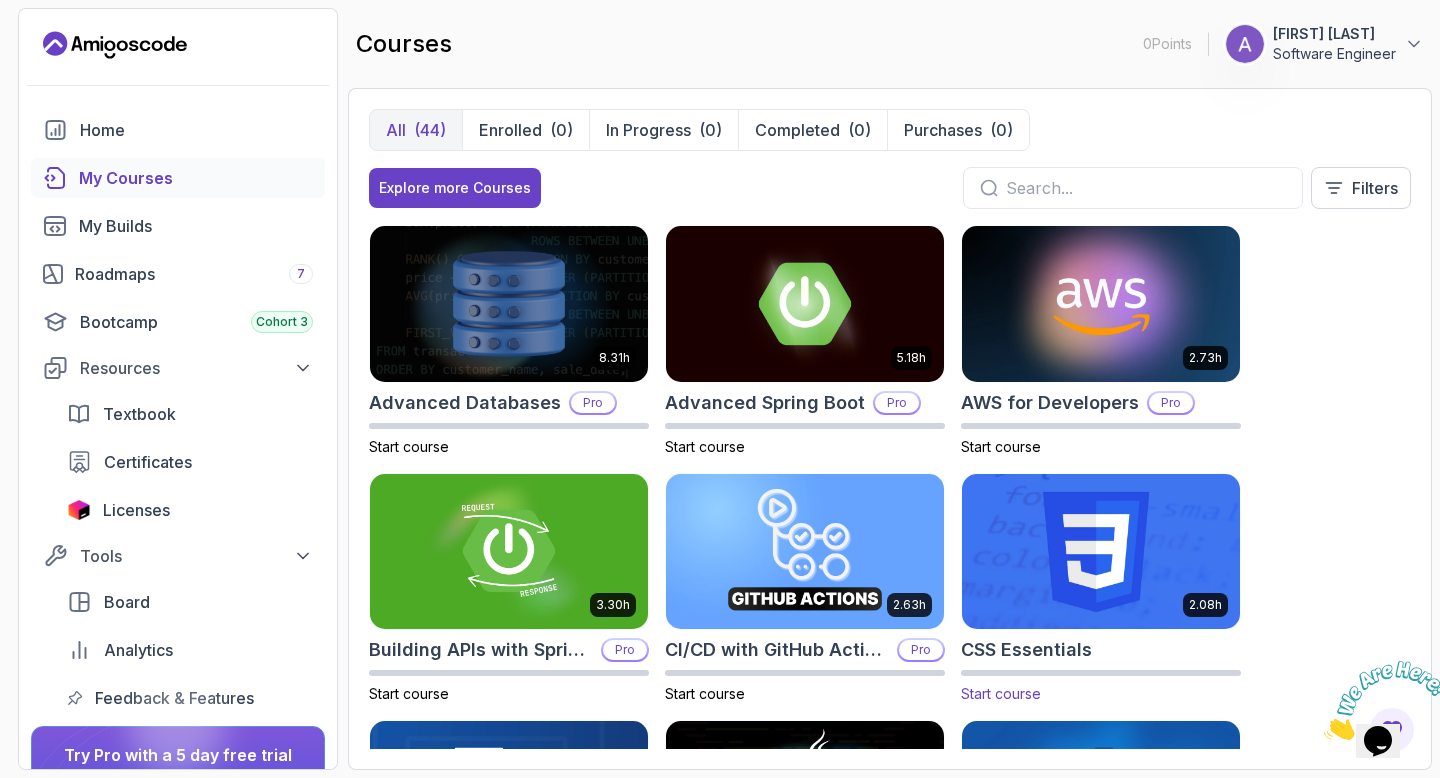 click on "2.08h" at bounding box center (1101, 552) 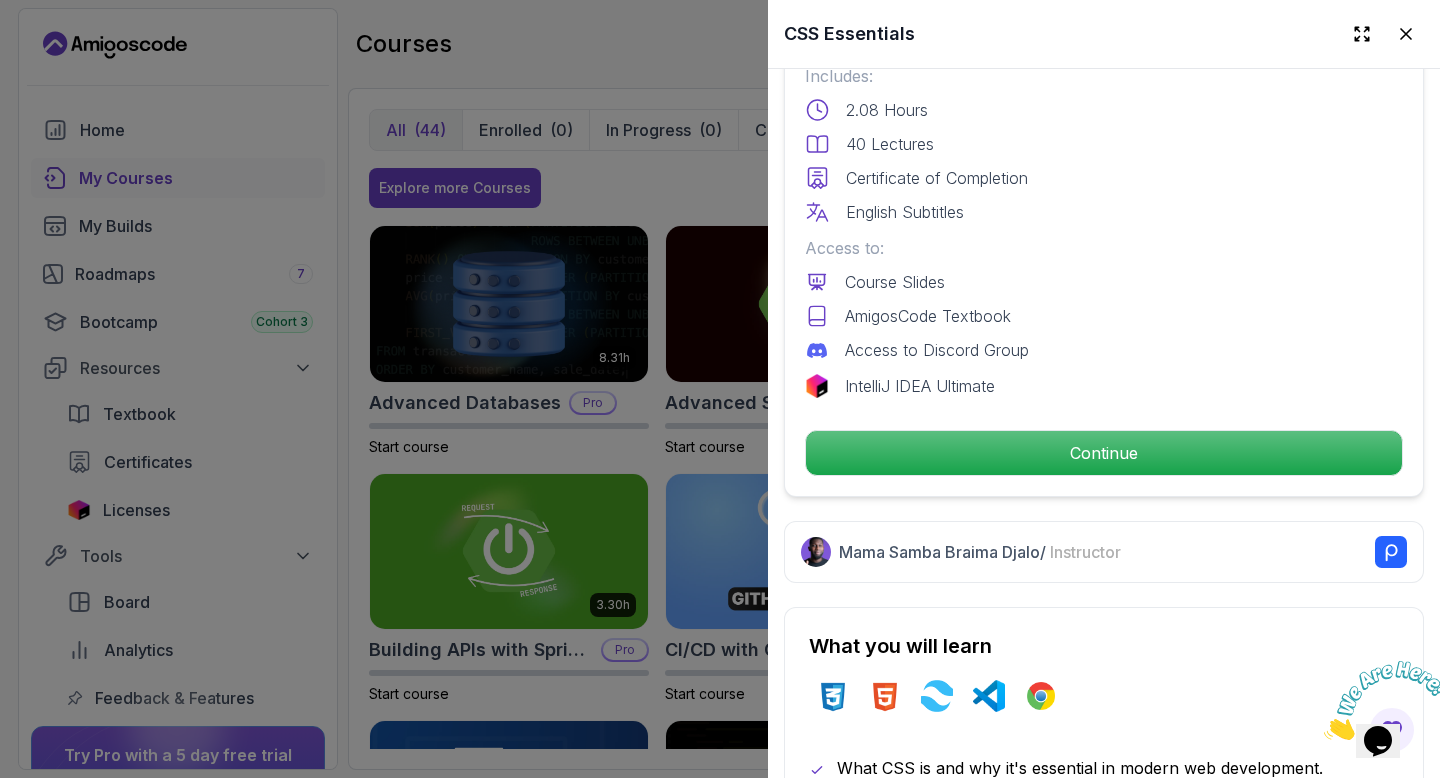 scroll, scrollTop: 626, scrollLeft: 0, axis: vertical 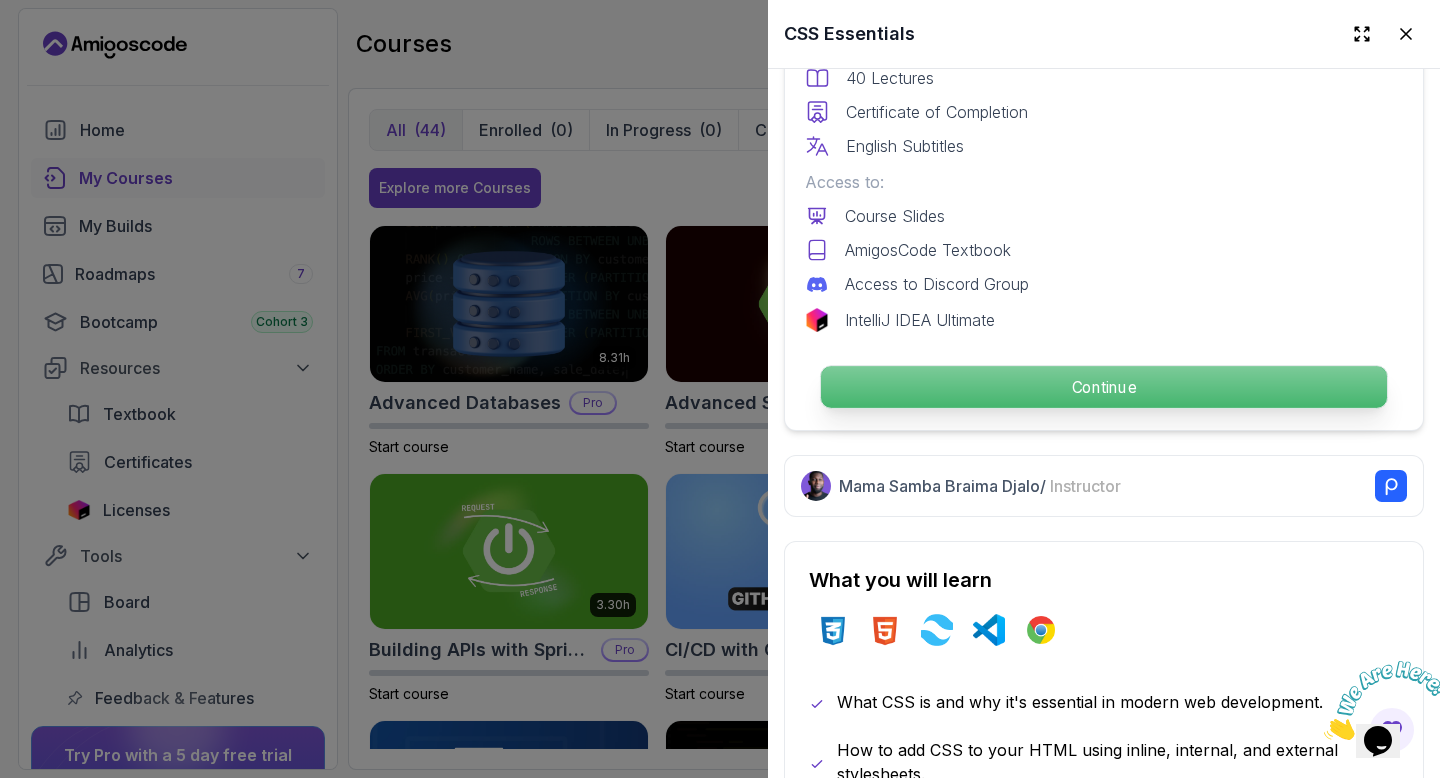 click on "Continue" at bounding box center (1104, 387) 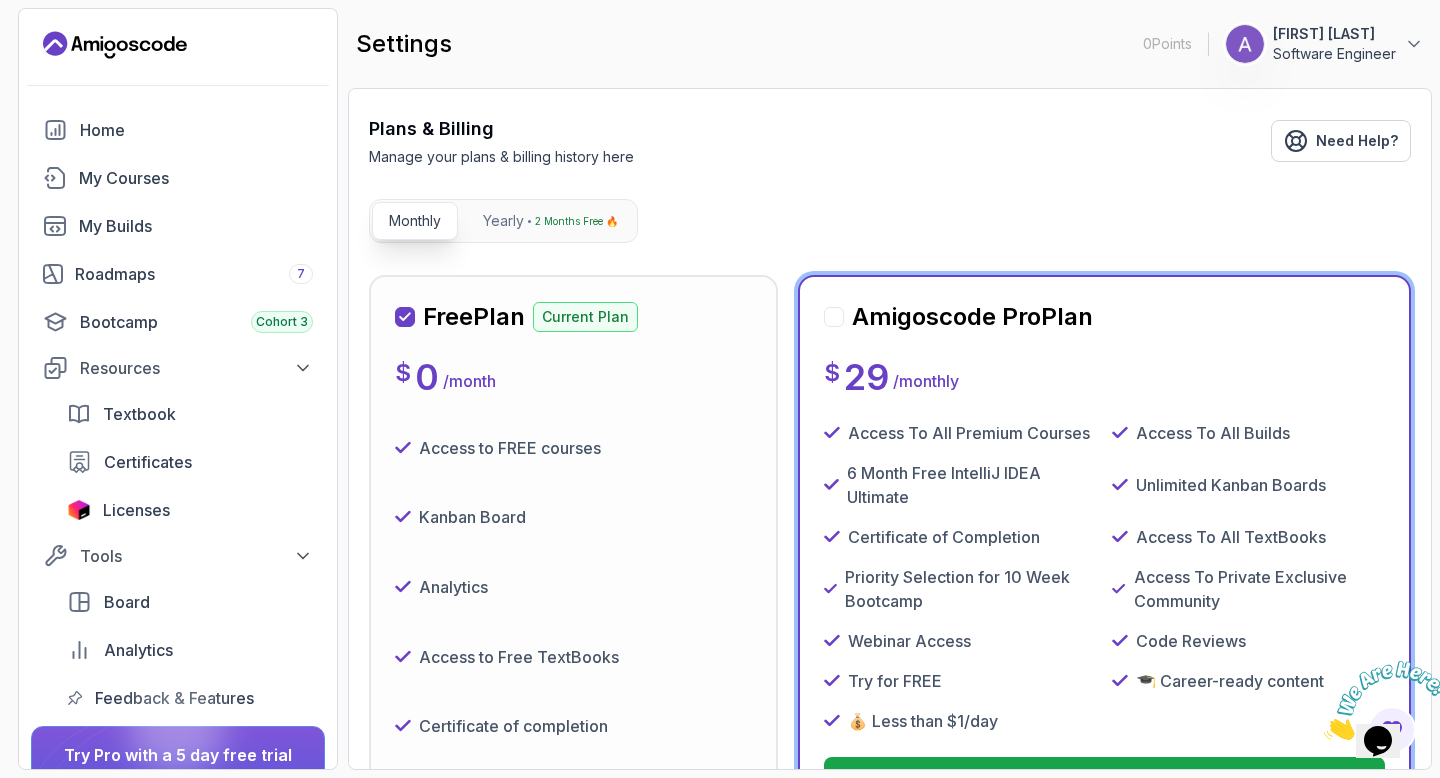 scroll, scrollTop: 0, scrollLeft: 0, axis: both 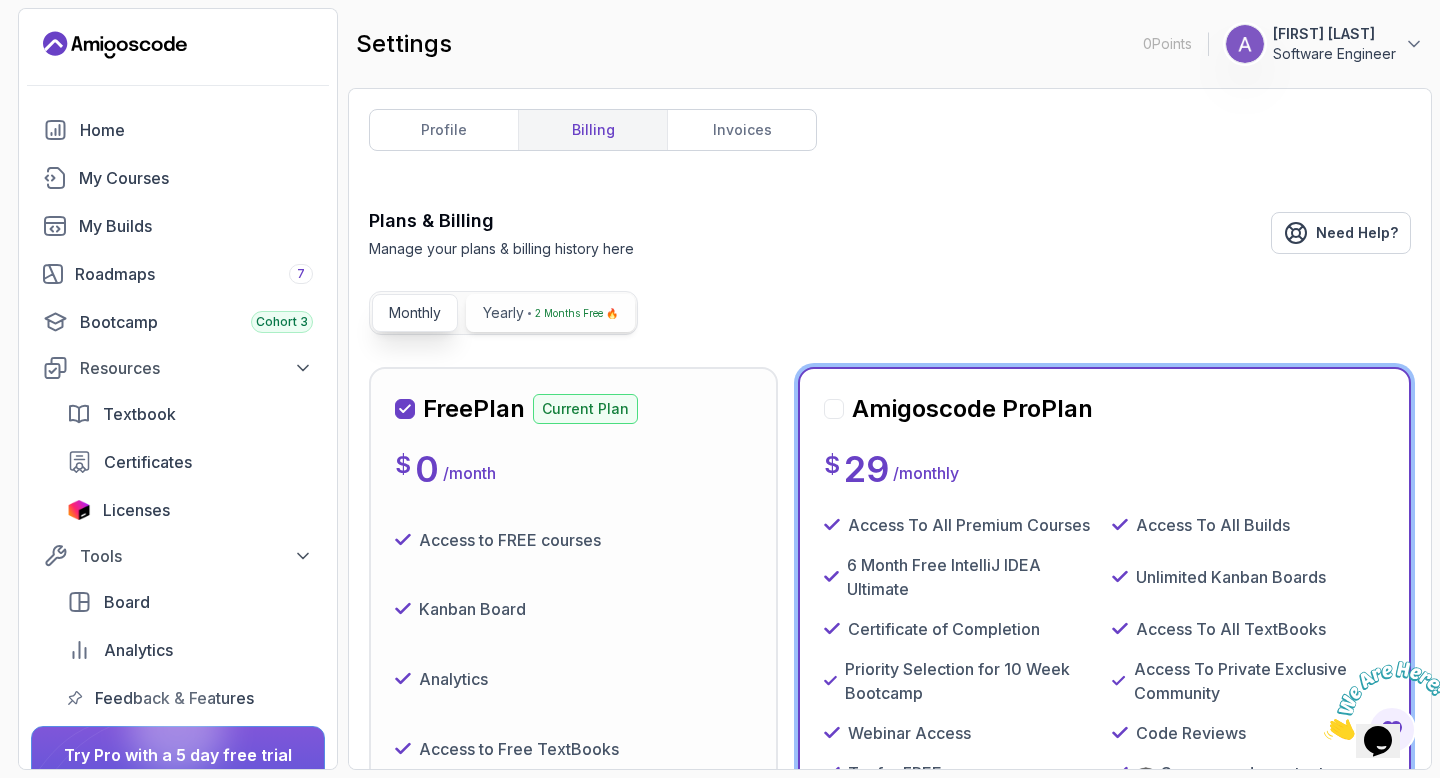 click on "2 Months Free 🔥" at bounding box center [576, 313] 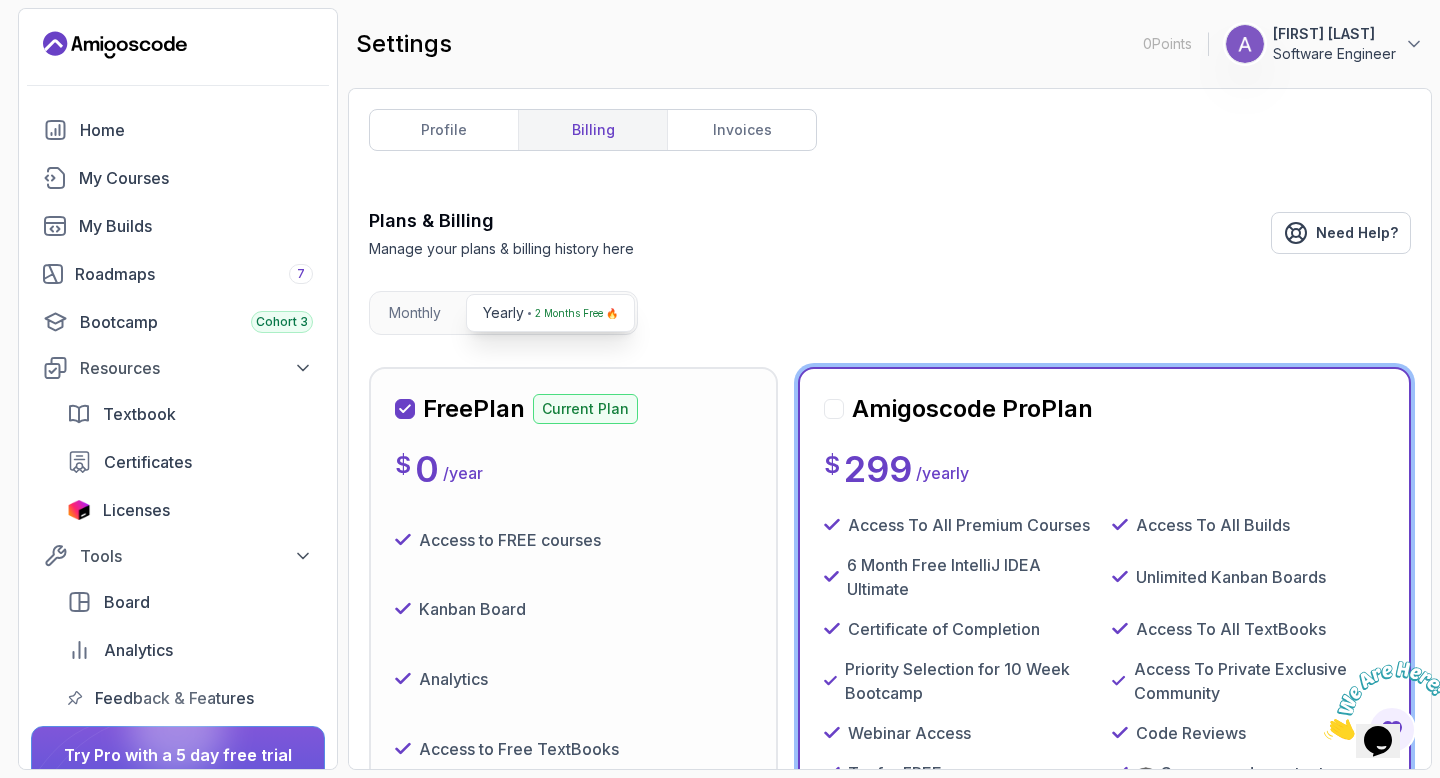 click on "Current Plan" at bounding box center (585, 409) 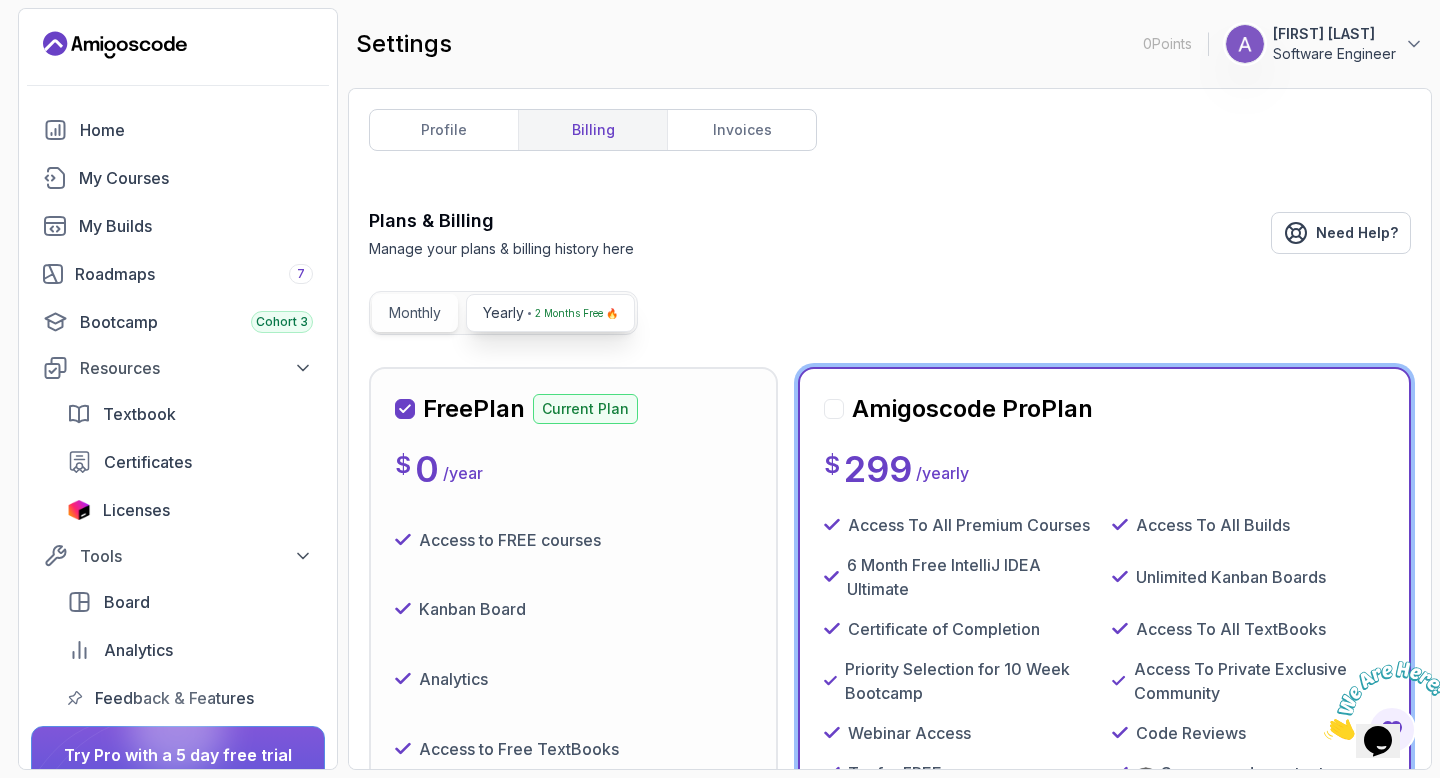 click on "Monthly" at bounding box center (415, 313) 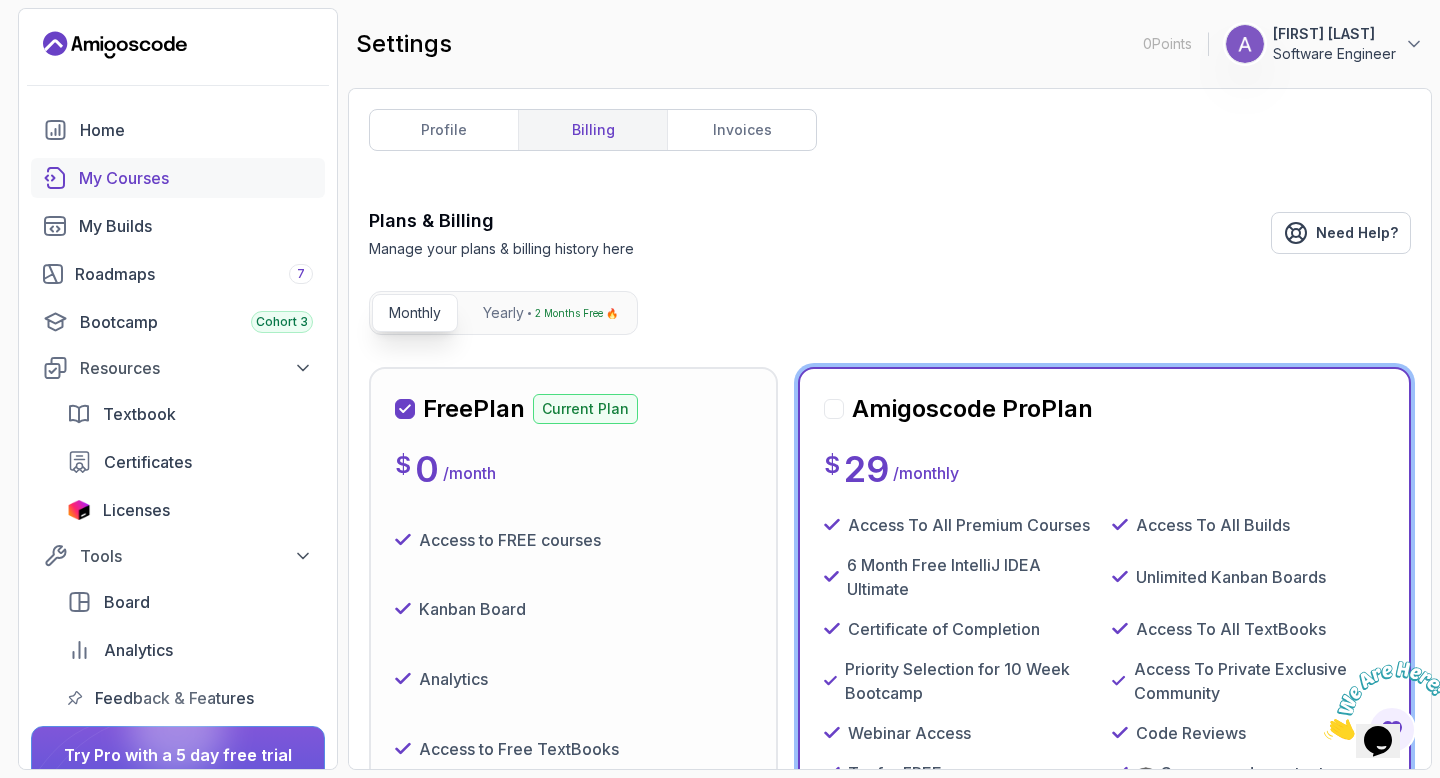 click on "My Courses" at bounding box center (196, 178) 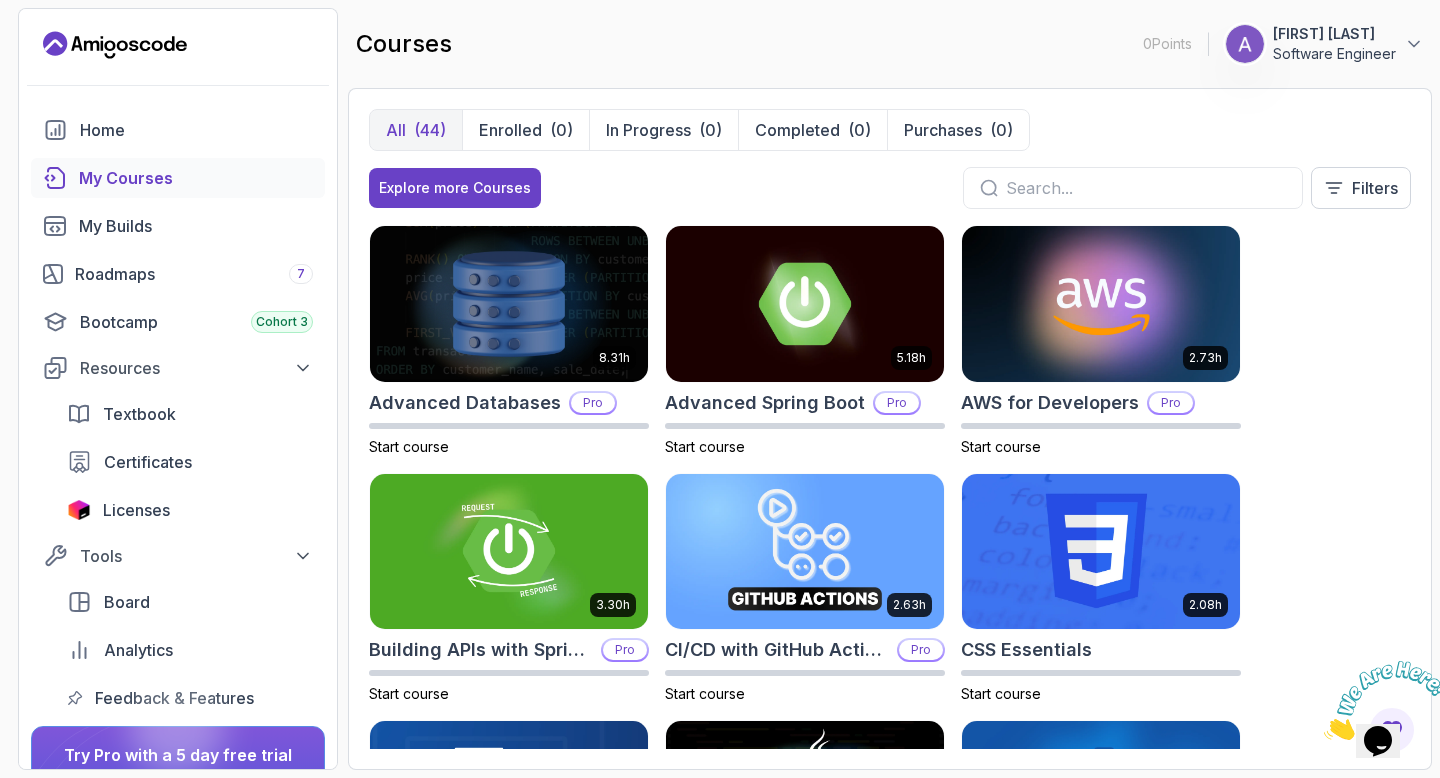 click on "Software Engineer" at bounding box center (1334, 54) 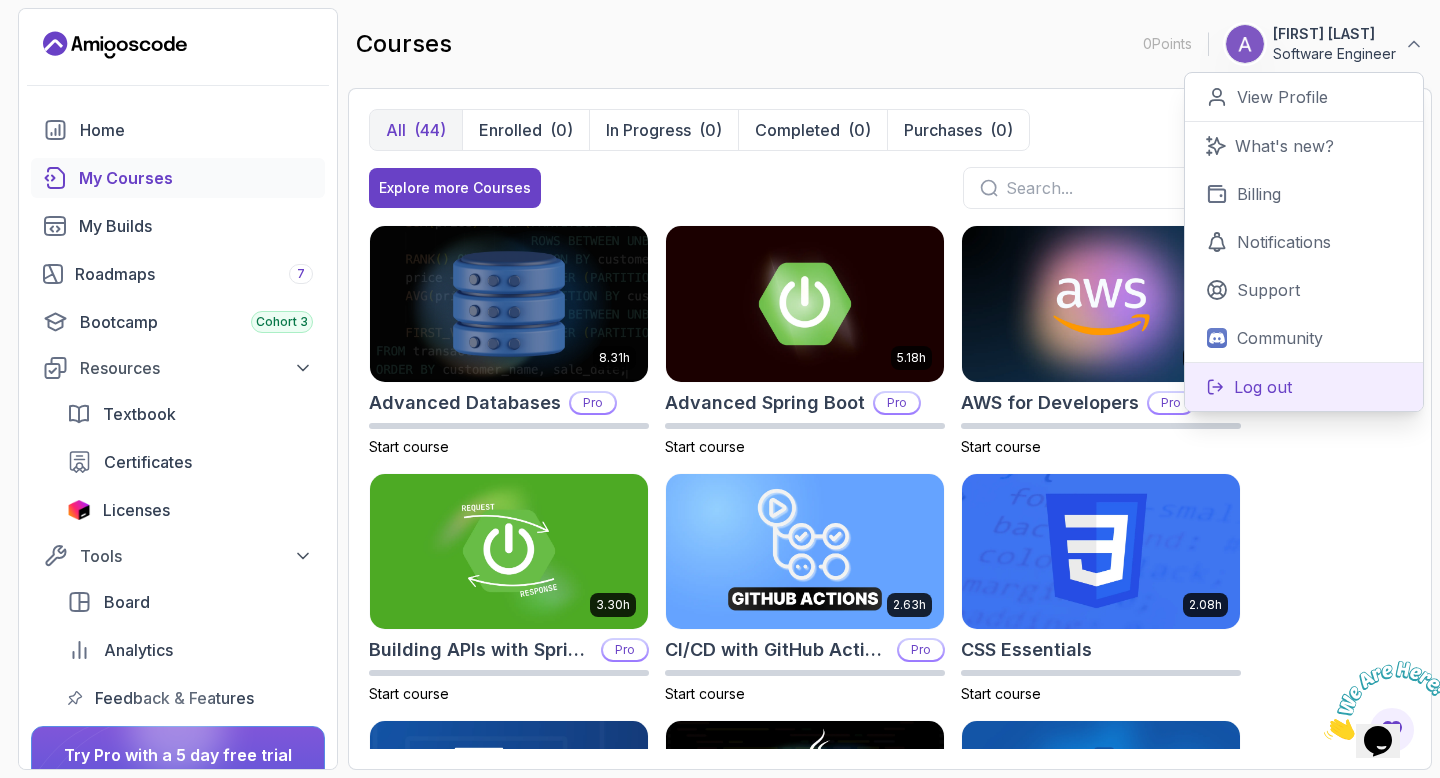click on "Log out" at bounding box center (1263, 387) 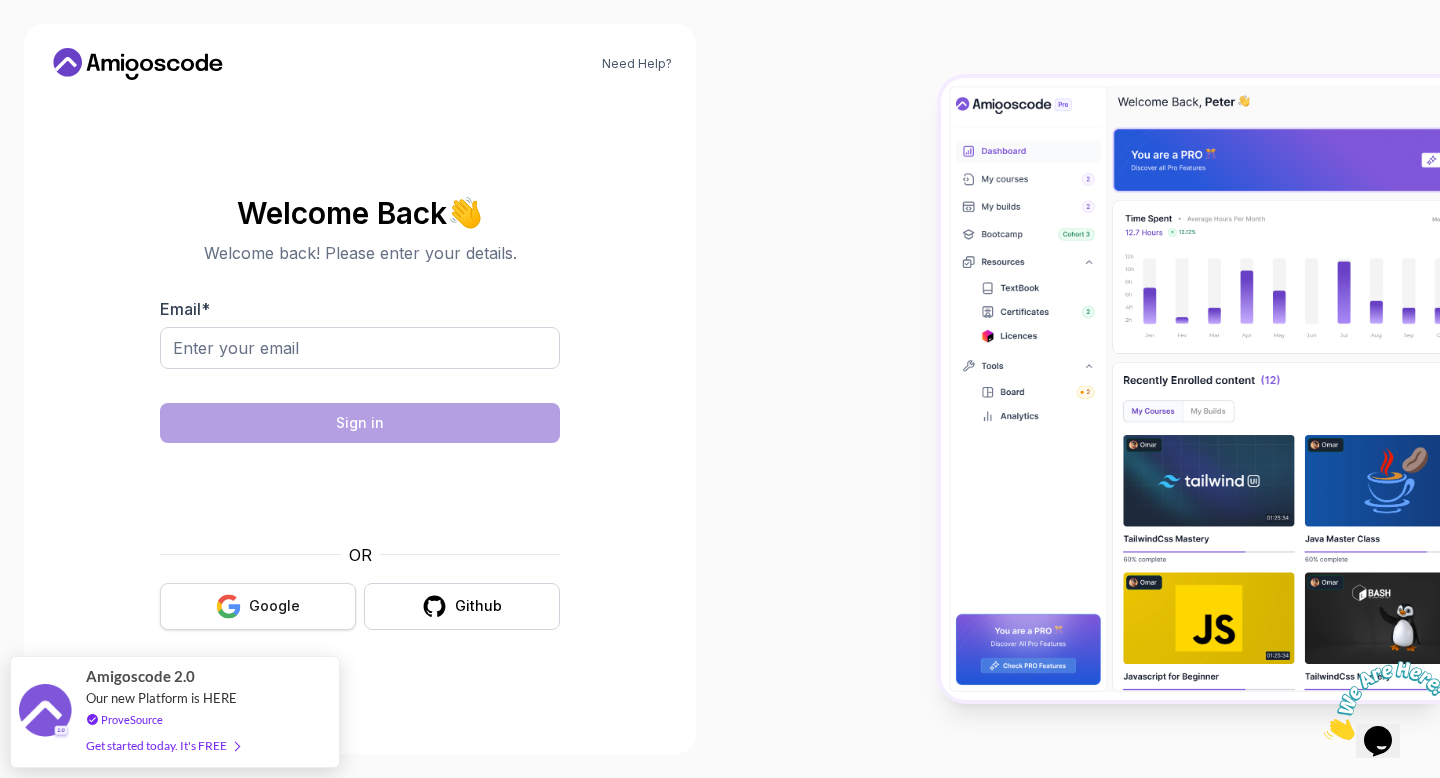 click on "Google" at bounding box center (274, 606) 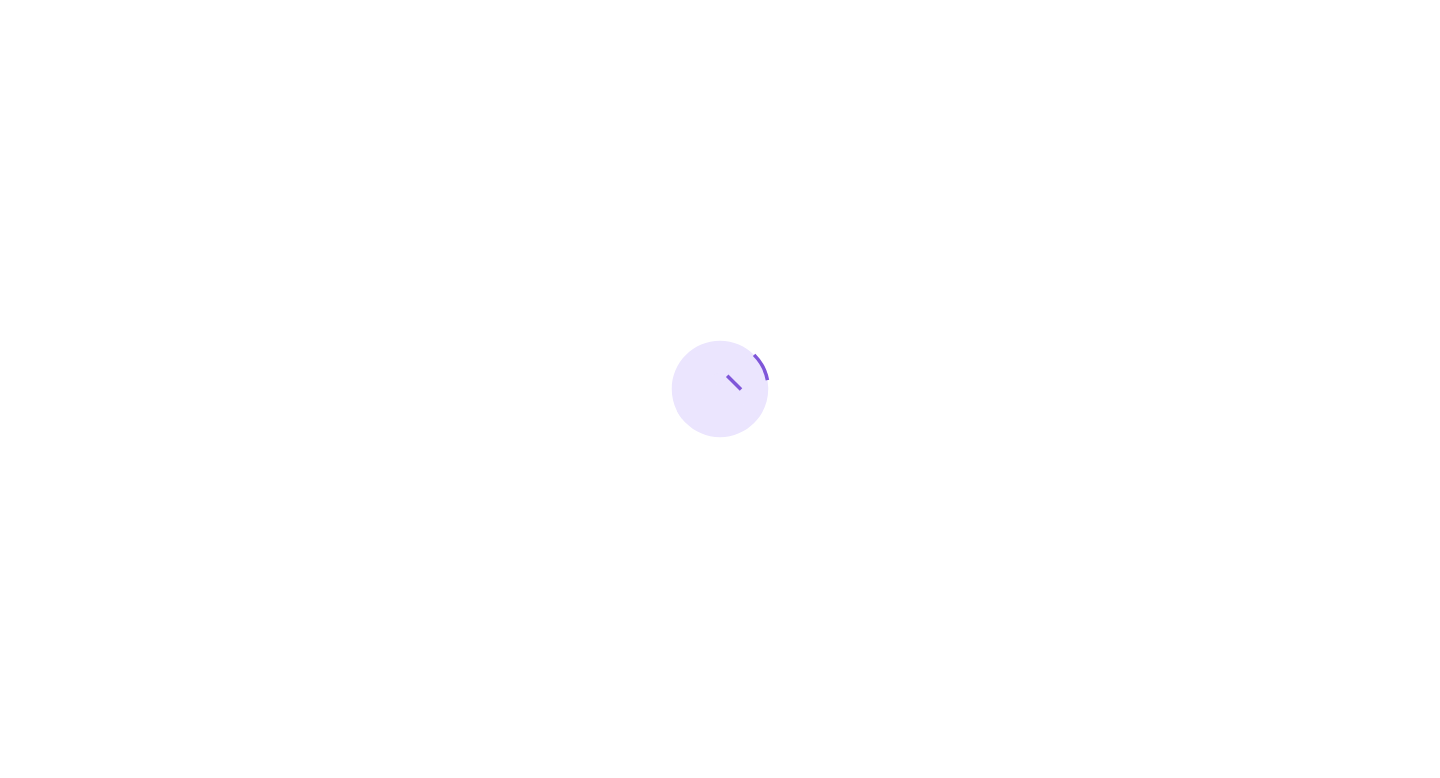 scroll, scrollTop: 0, scrollLeft: 0, axis: both 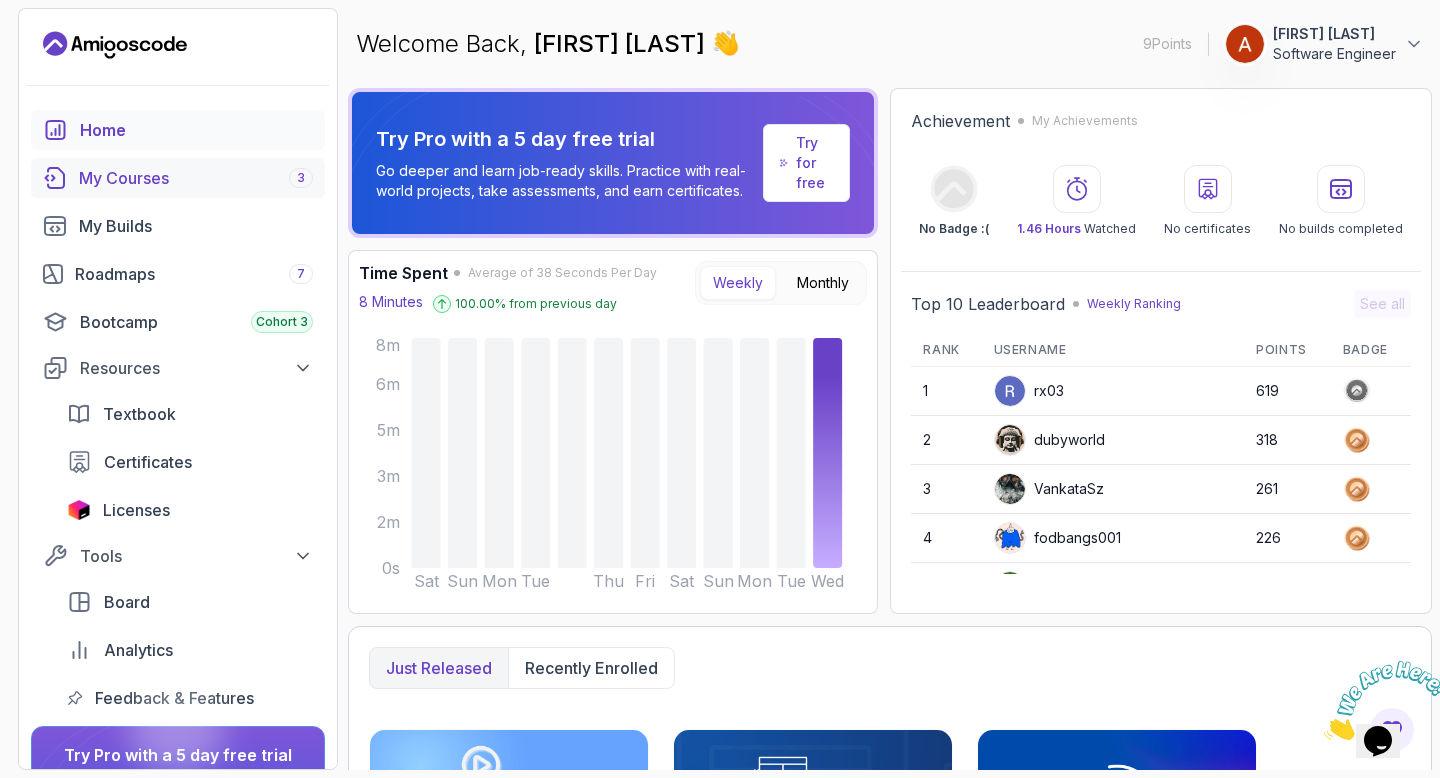 click on "My Courses 3" at bounding box center [196, 178] 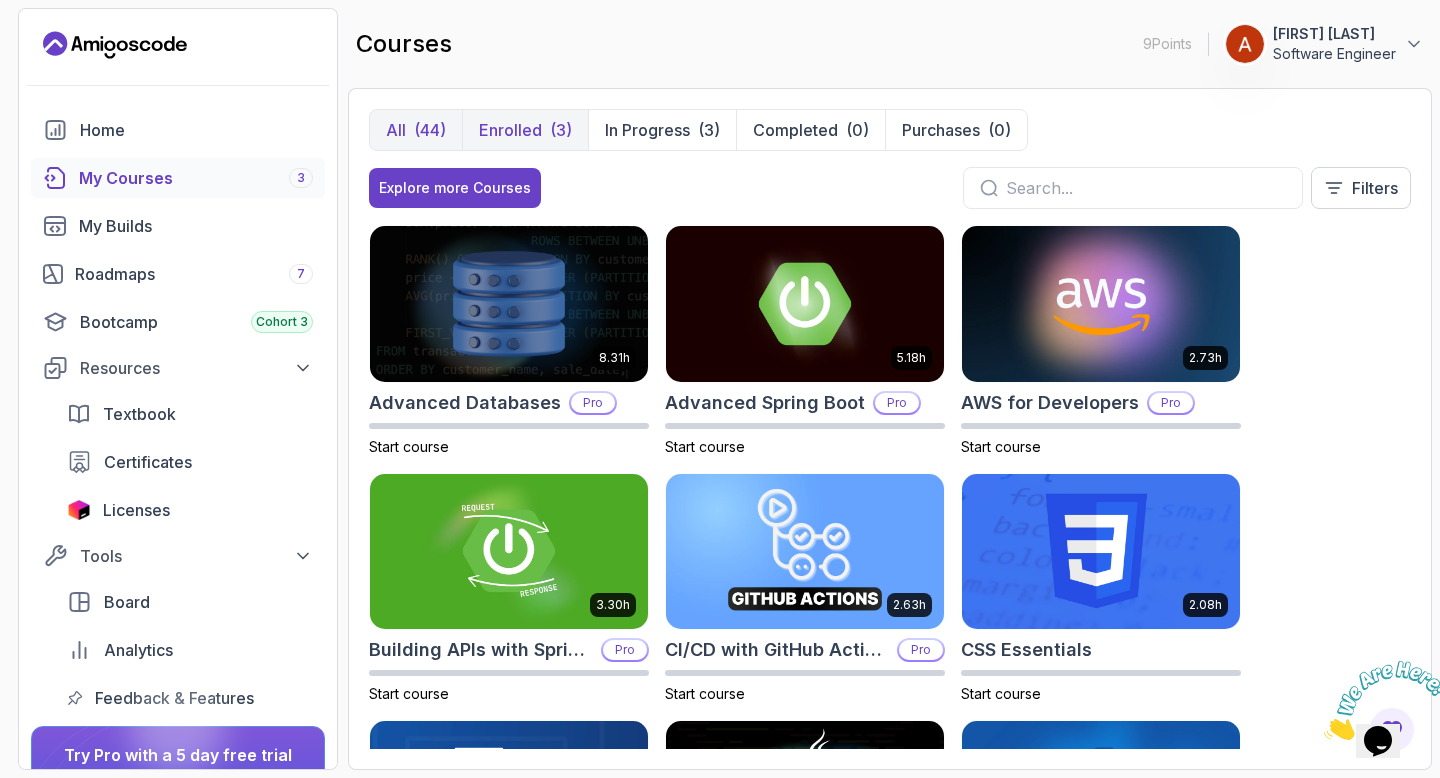 click on "(3)" at bounding box center [561, 130] 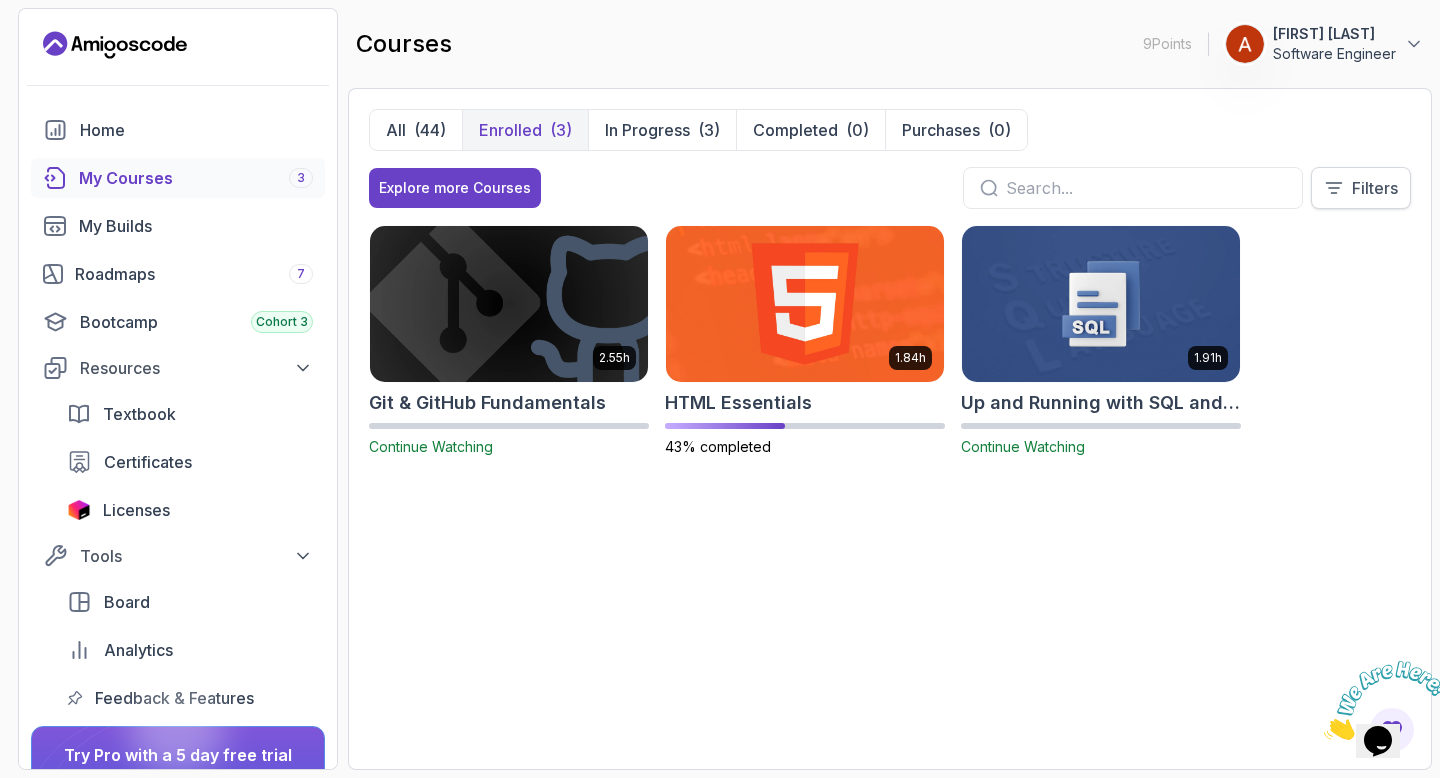 click 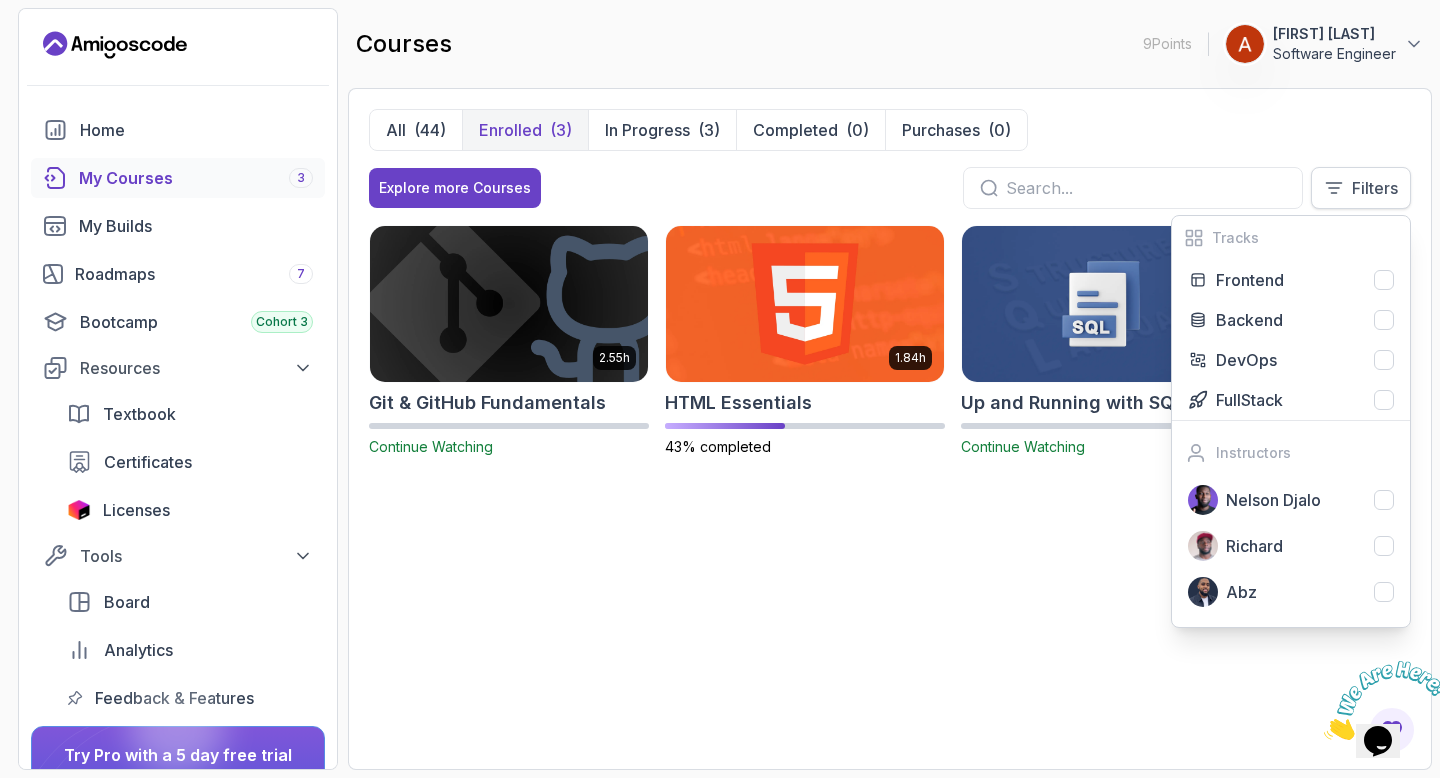 click 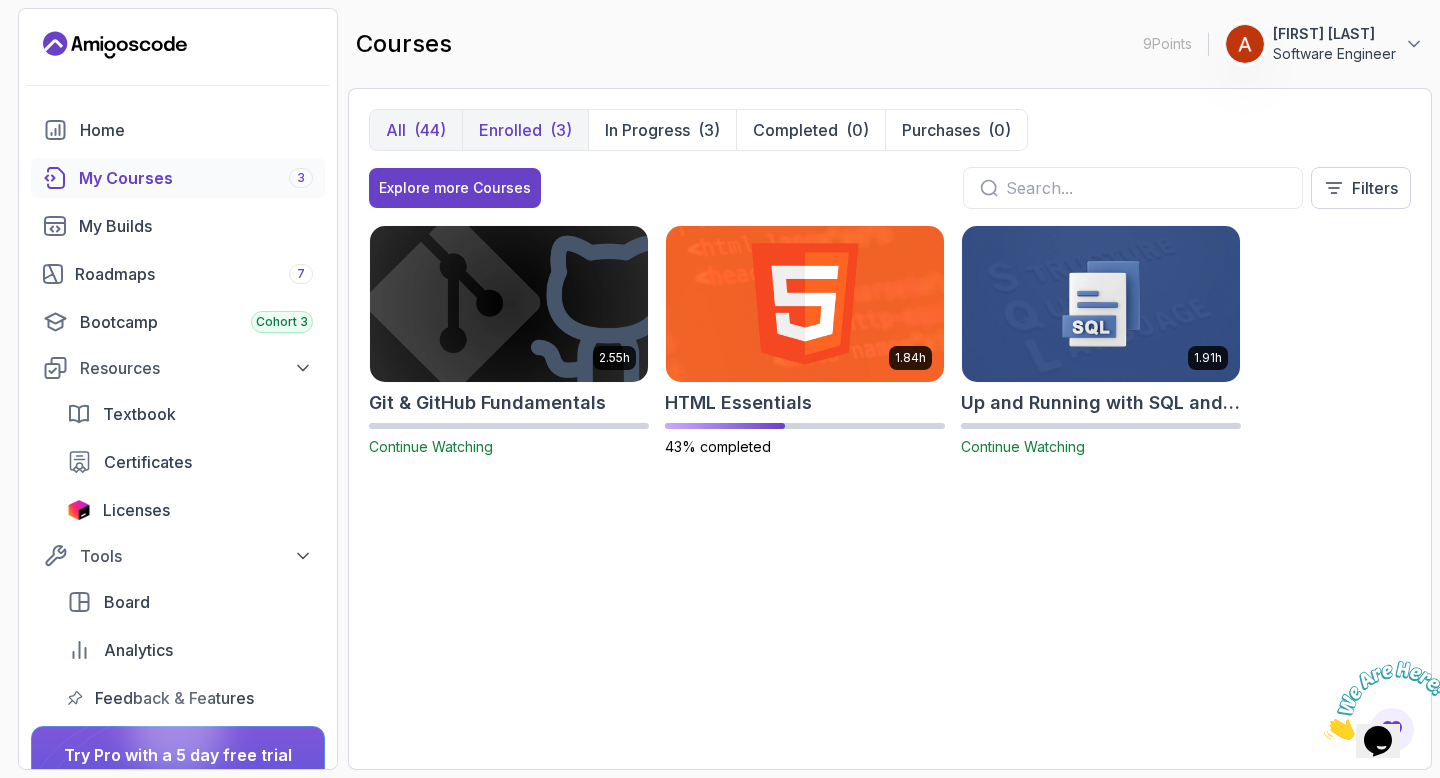 click on "(44)" at bounding box center (430, 130) 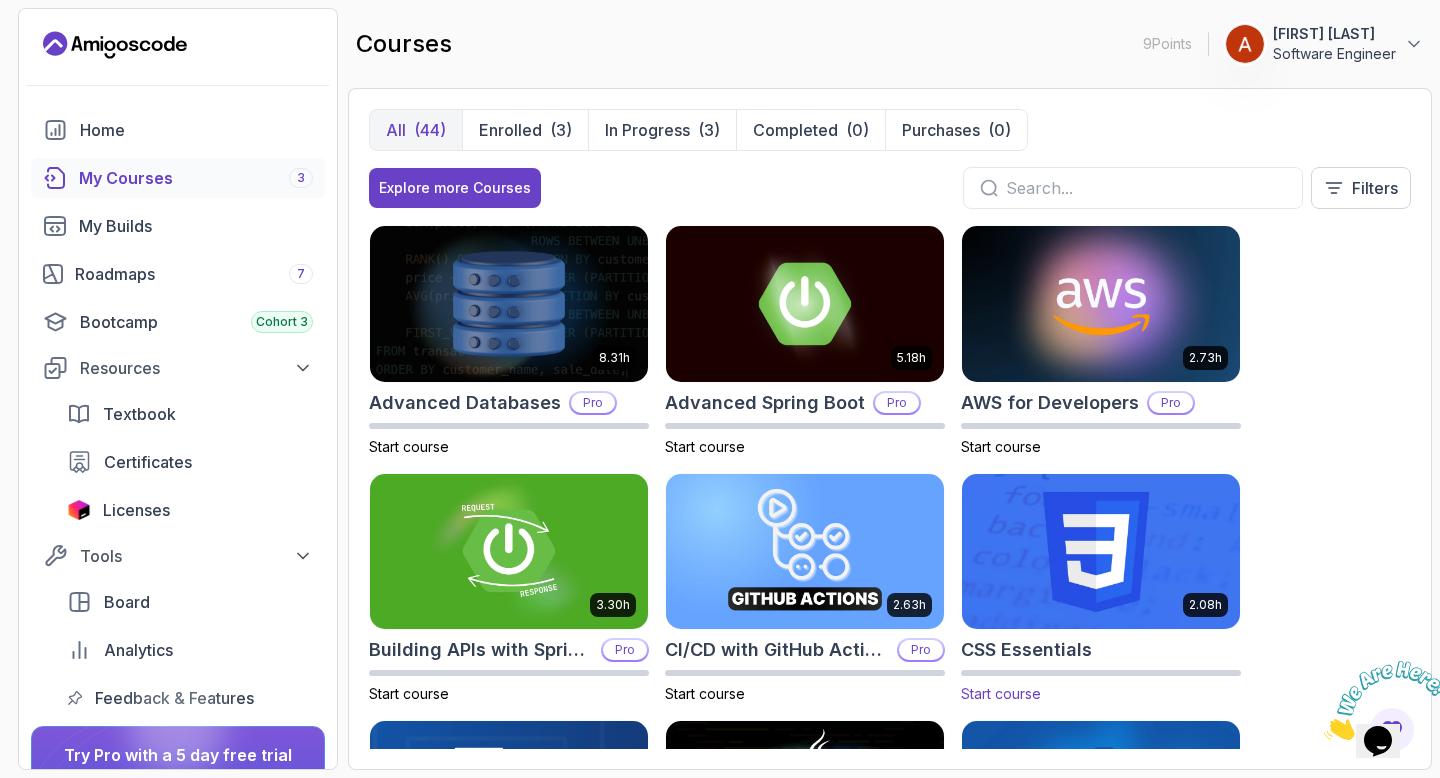 click on "Start course" at bounding box center (1001, 693) 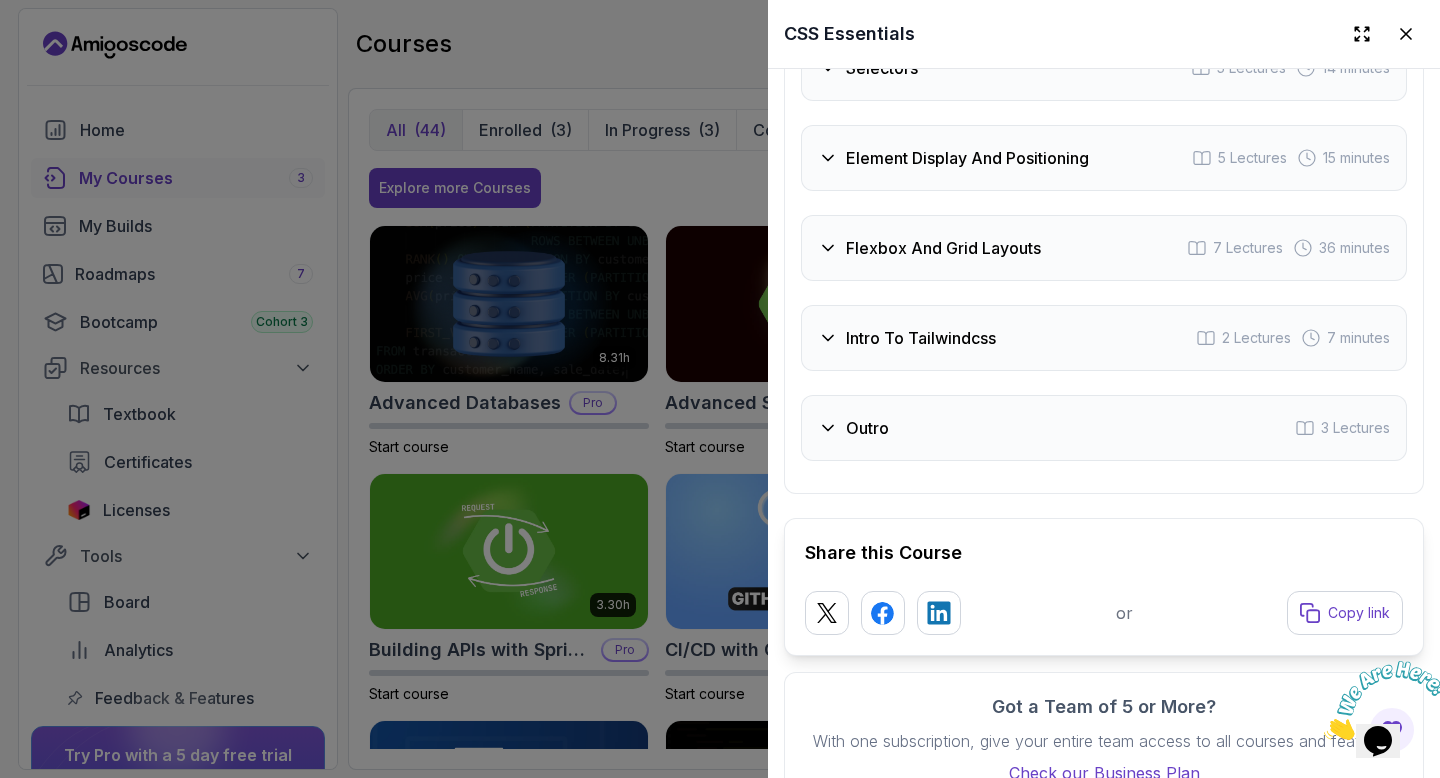 scroll, scrollTop: 4472, scrollLeft: 0, axis: vertical 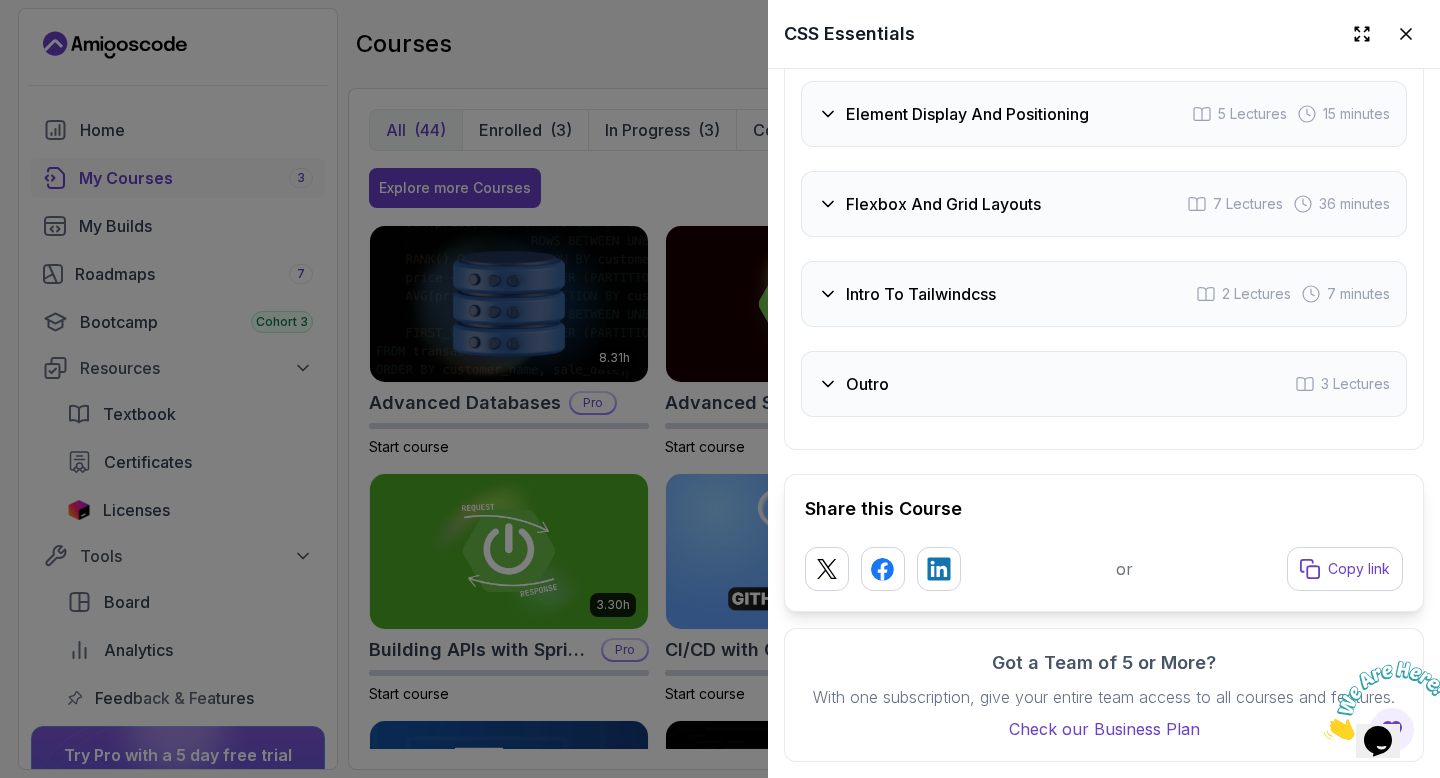 click at bounding box center [1324, 734] 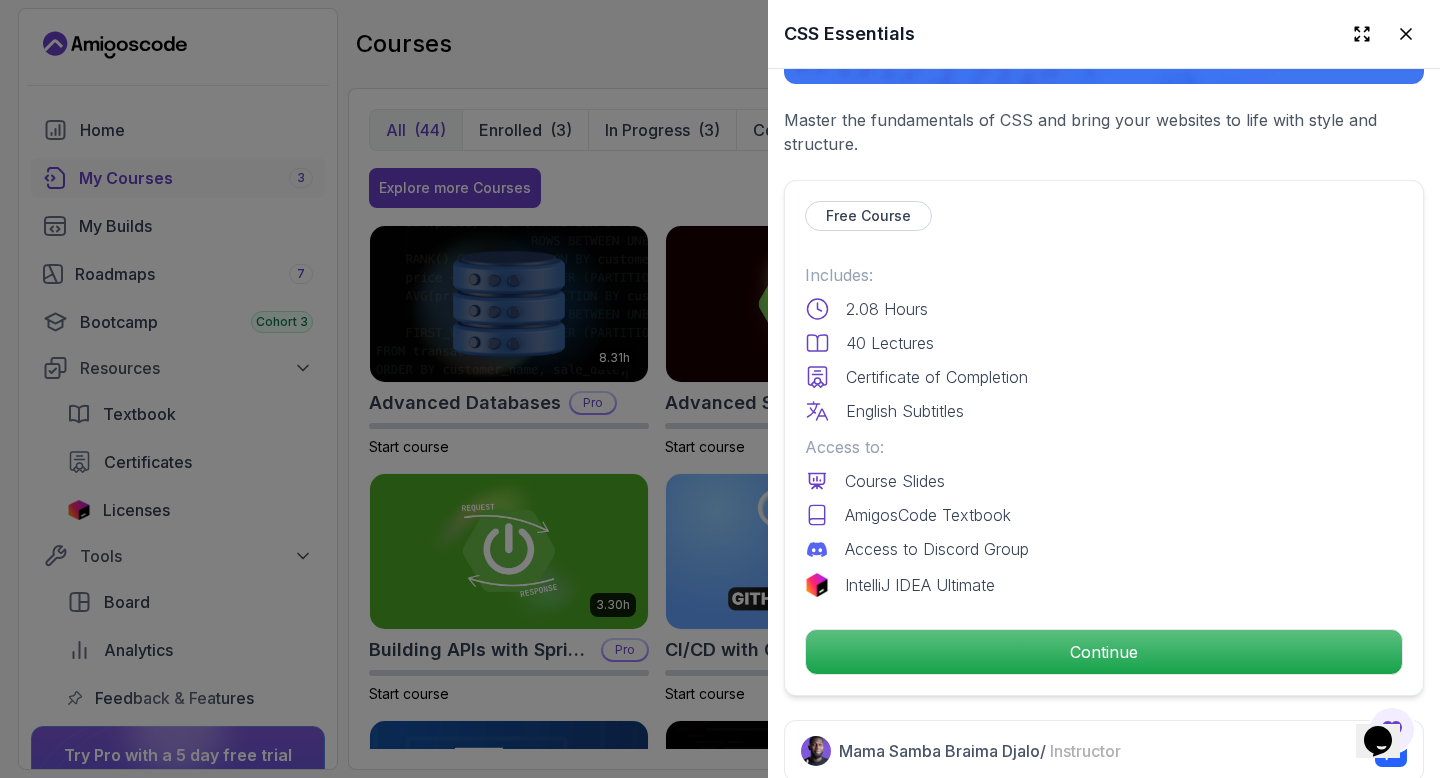 scroll, scrollTop: 358, scrollLeft: 0, axis: vertical 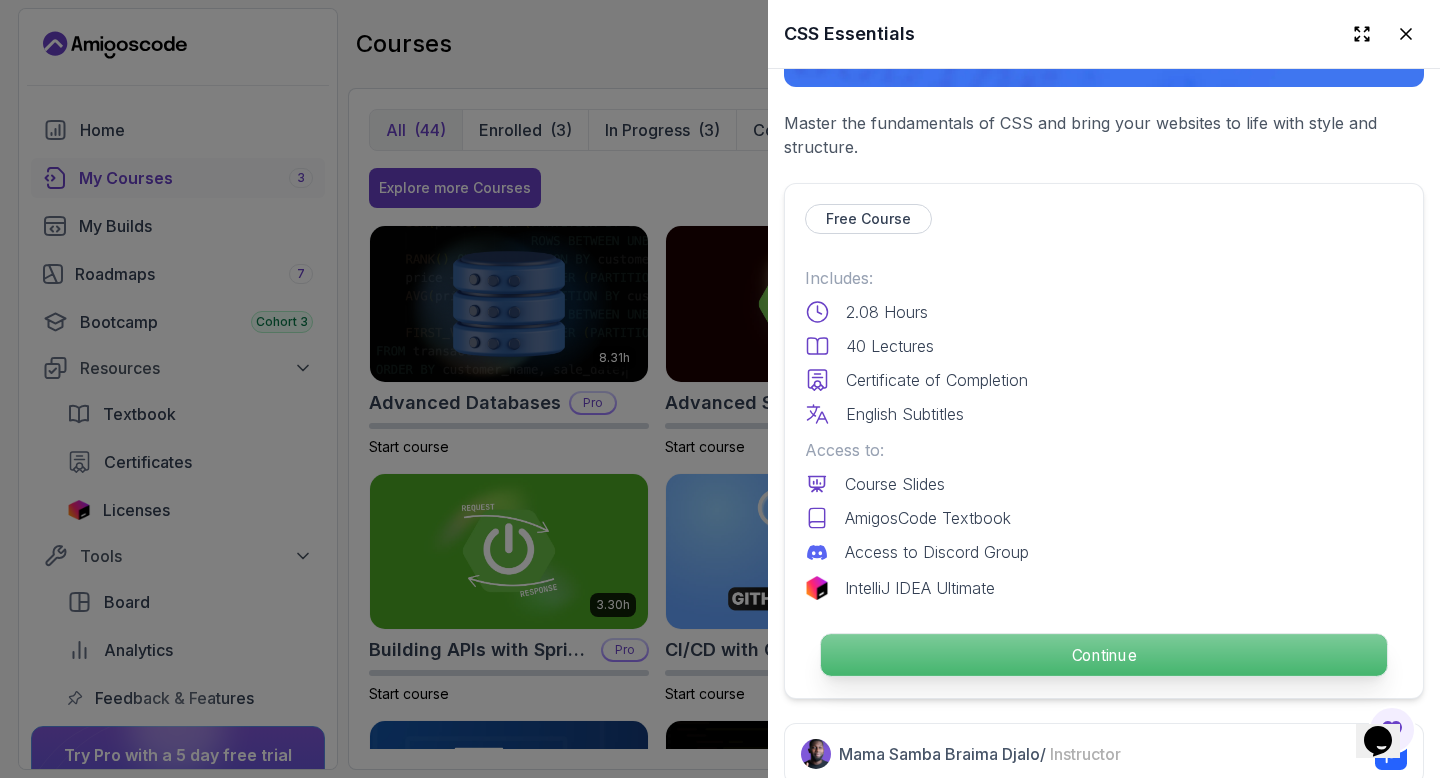 click on "Continue" at bounding box center (1104, 655) 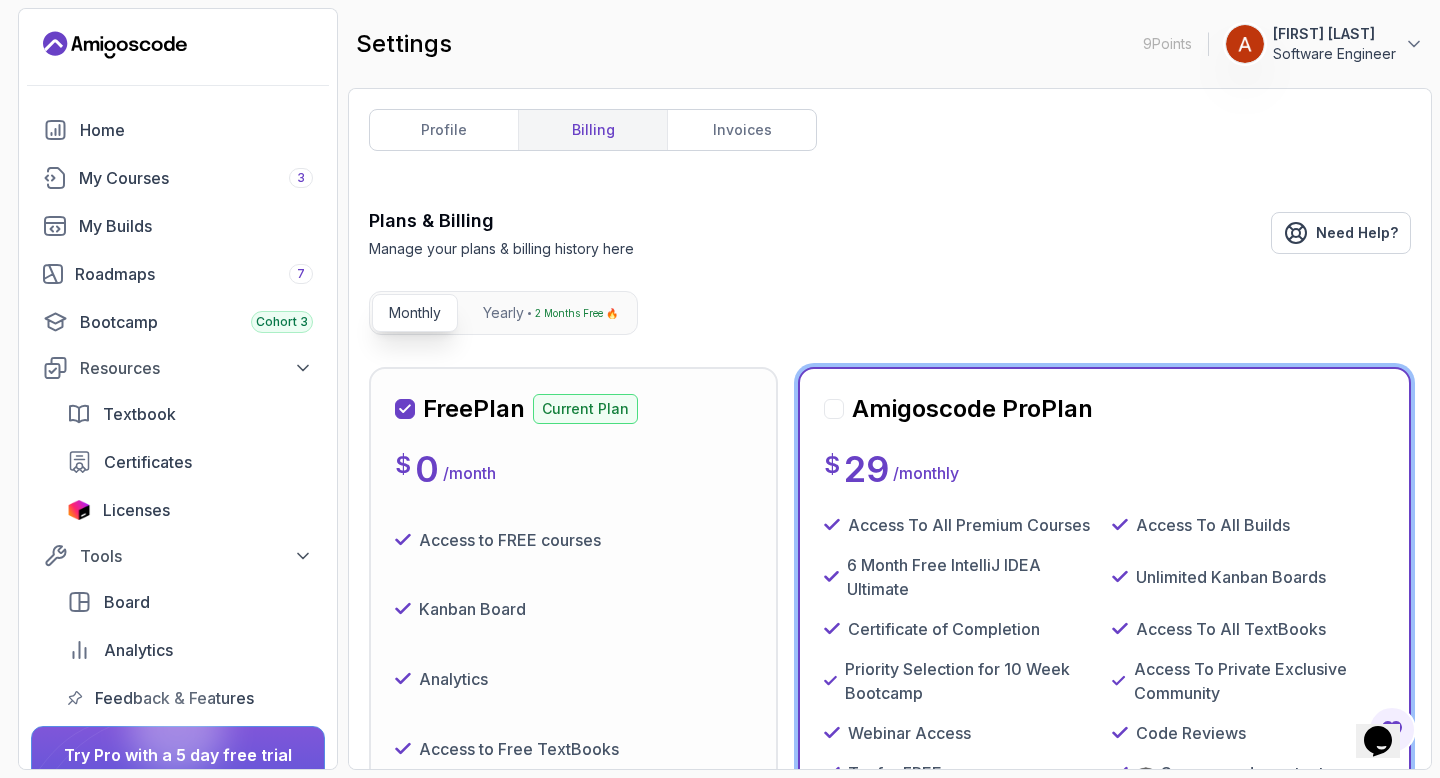 click on "Access To All Premium Courses Access To All Builds 6 Month Free IntelliJ IDEA Ultimate Unlimited Kanban Boards Certificate of Completion Access To All TextBooks Priority Selection for 10 Week Bootcamp Access To Private Exclusive Community Webinar Access Code Reviews Try for FREE 🎓 Career-ready content 💰 Less than $1/day" at bounding box center [1104, 669] 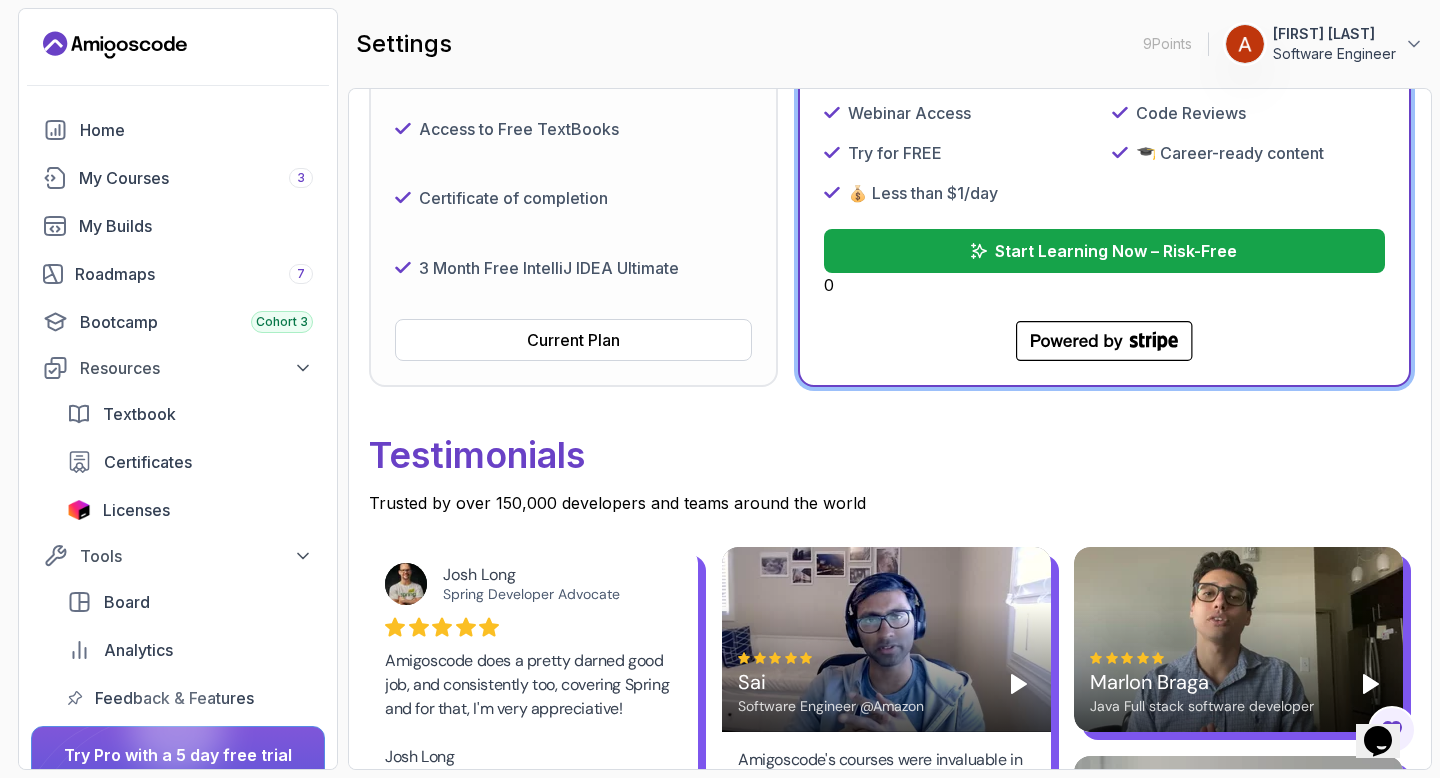 scroll, scrollTop: 622, scrollLeft: 0, axis: vertical 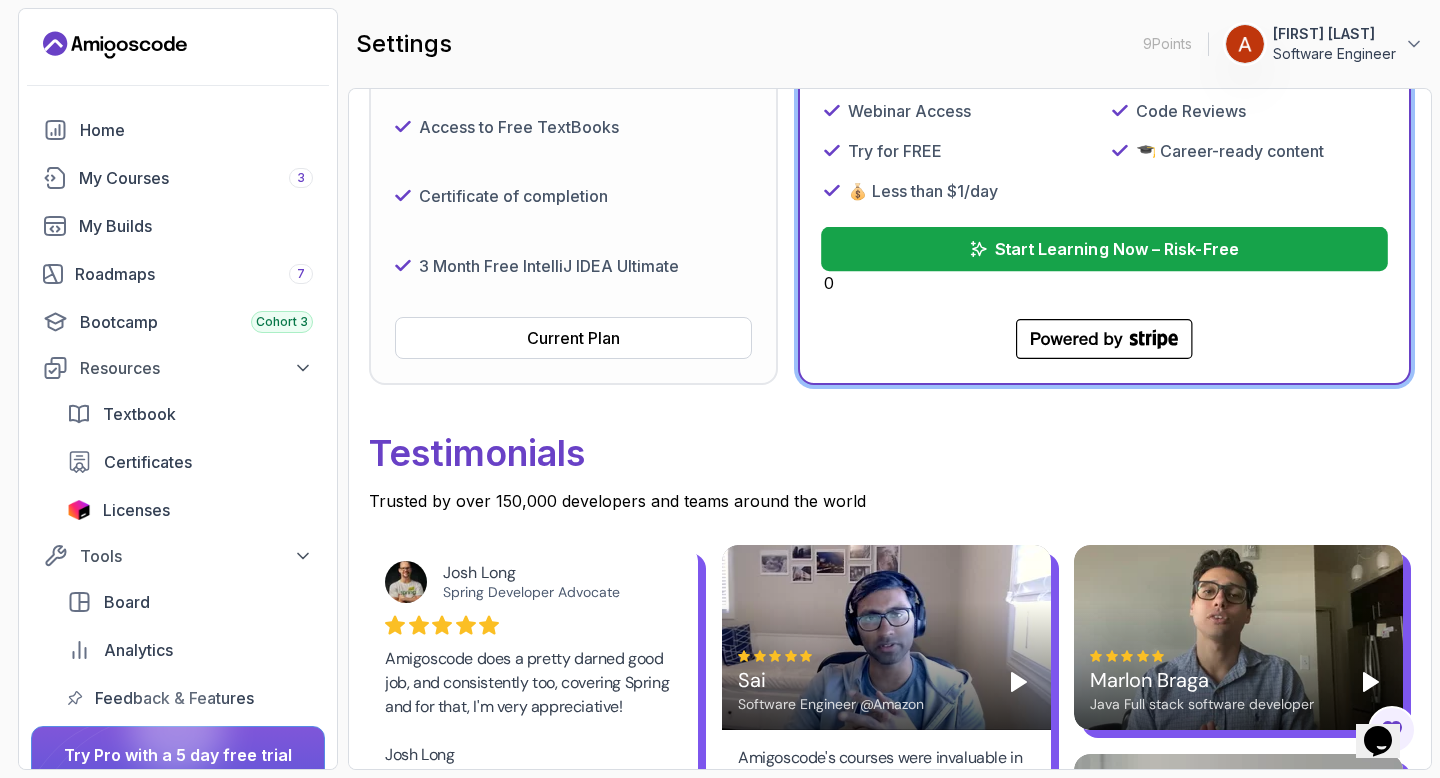 click on "Start Learning Now – Risk-Free" at bounding box center (1104, 249) 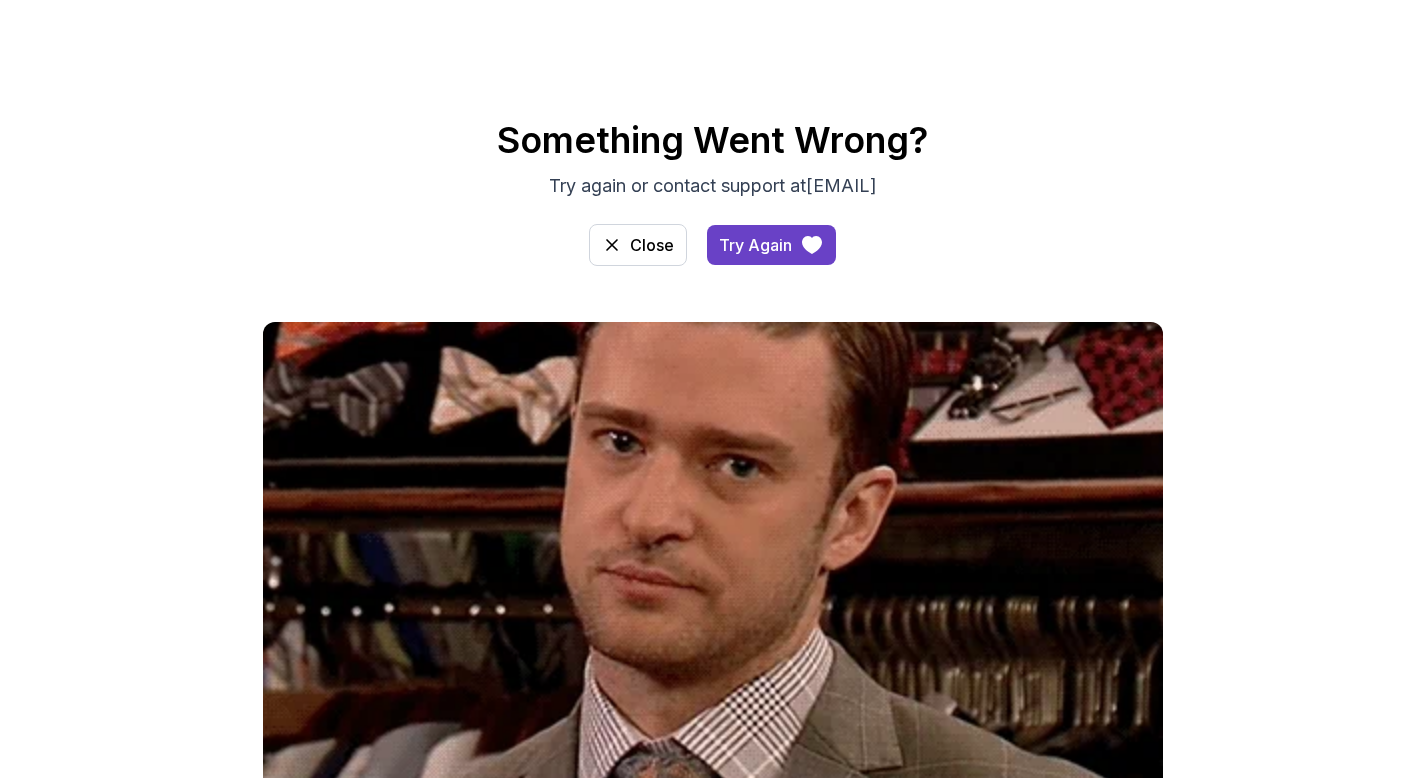 scroll, scrollTop: 0, scrollLeft: 0, axis: both 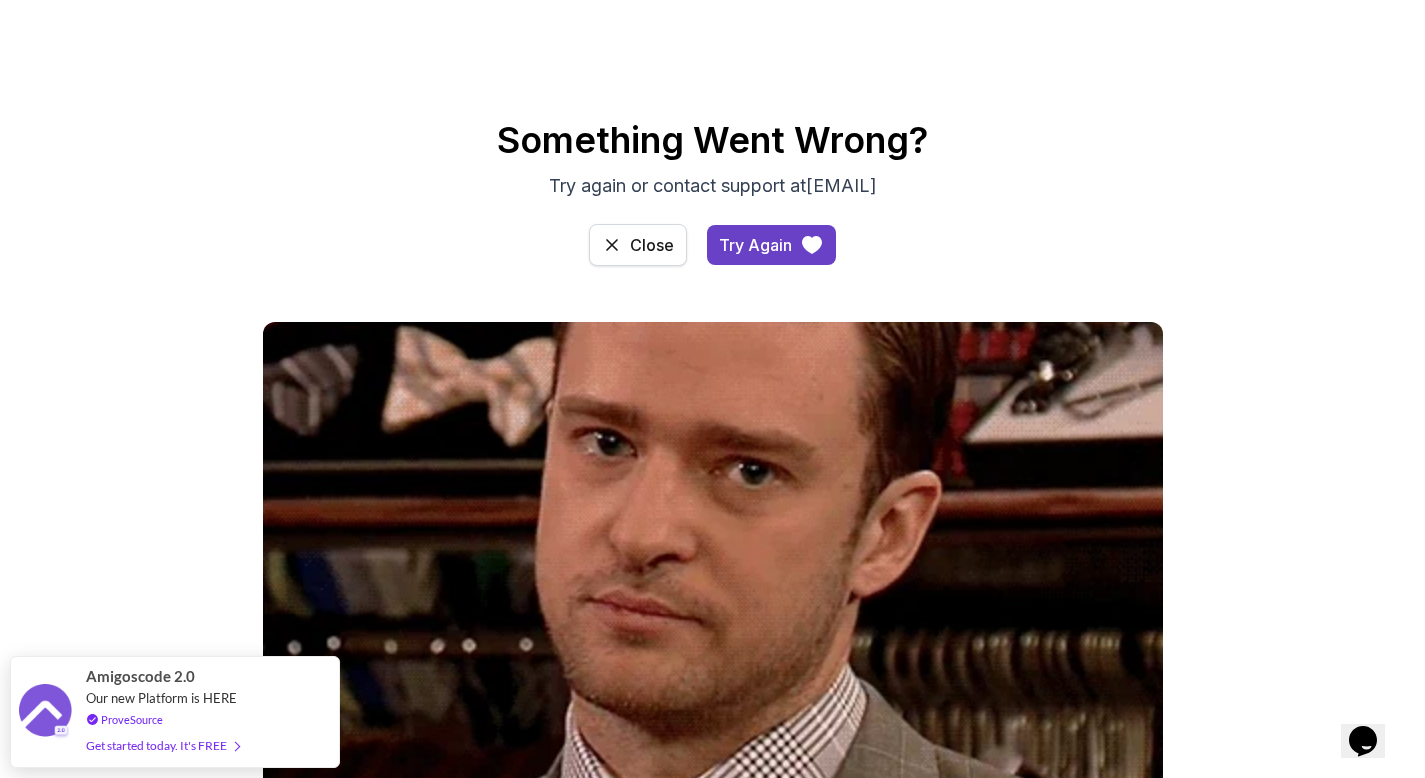 click on "Close" at bounding box center [652, 245] 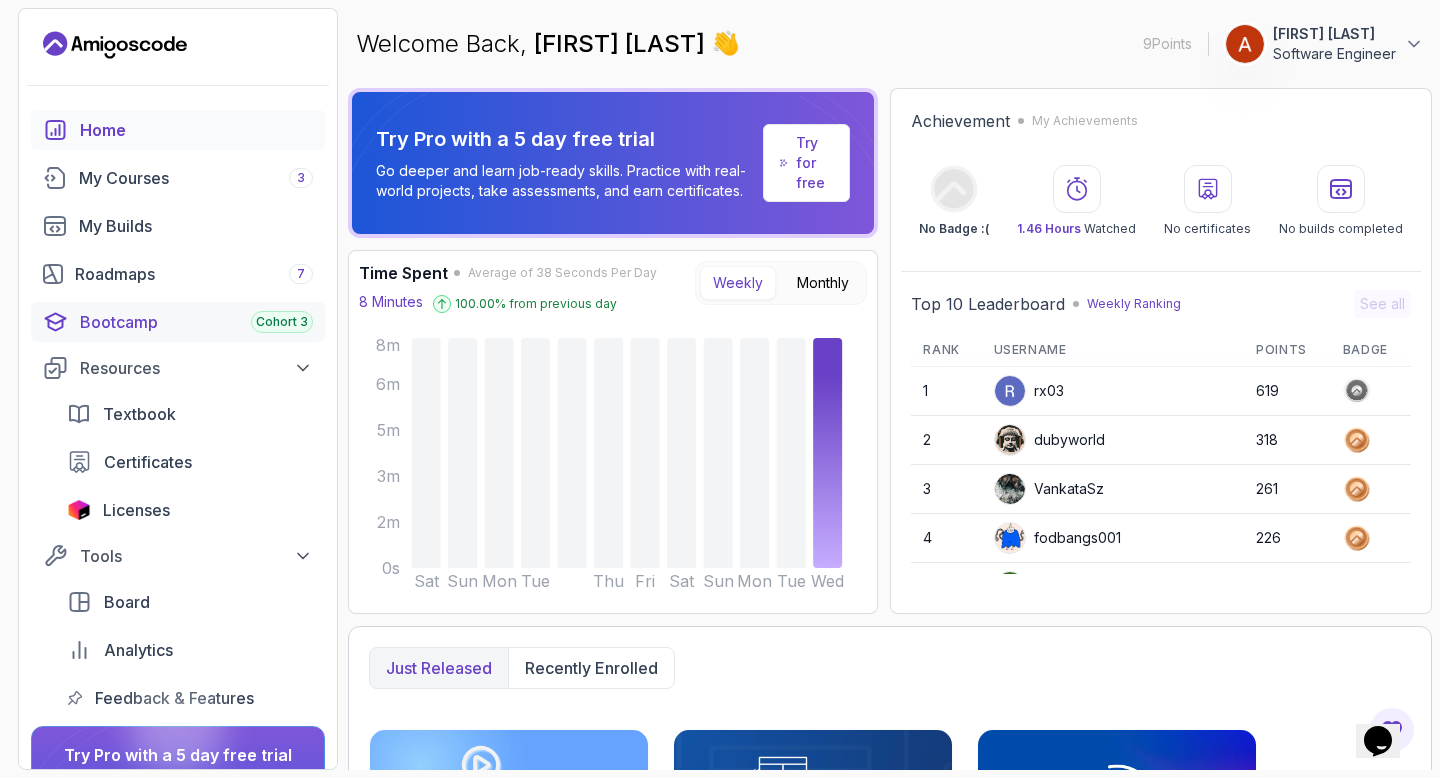click on "Bootcamp Cohort 3" at bounding box center [196, 322] 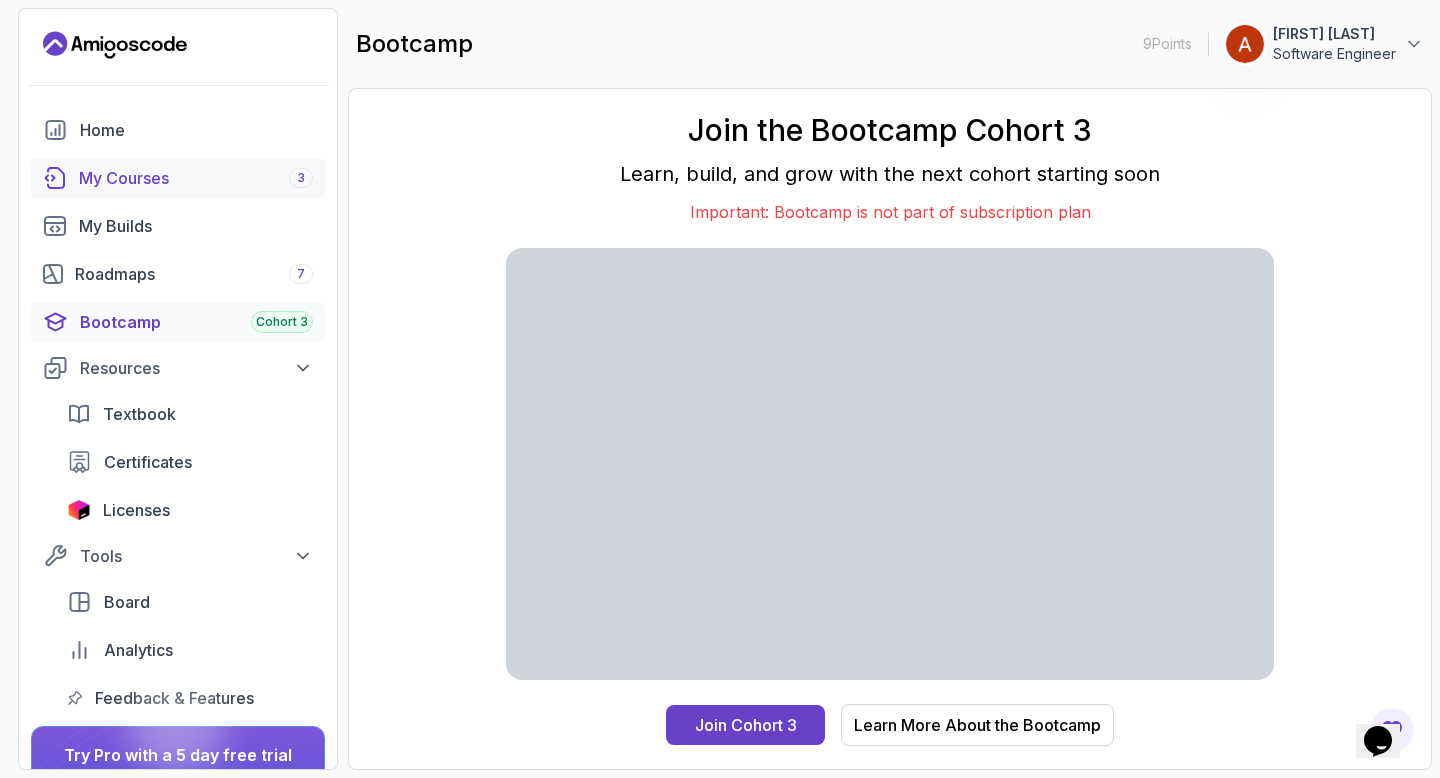 click on "My Courses 3" at bounding box center [196, 178] 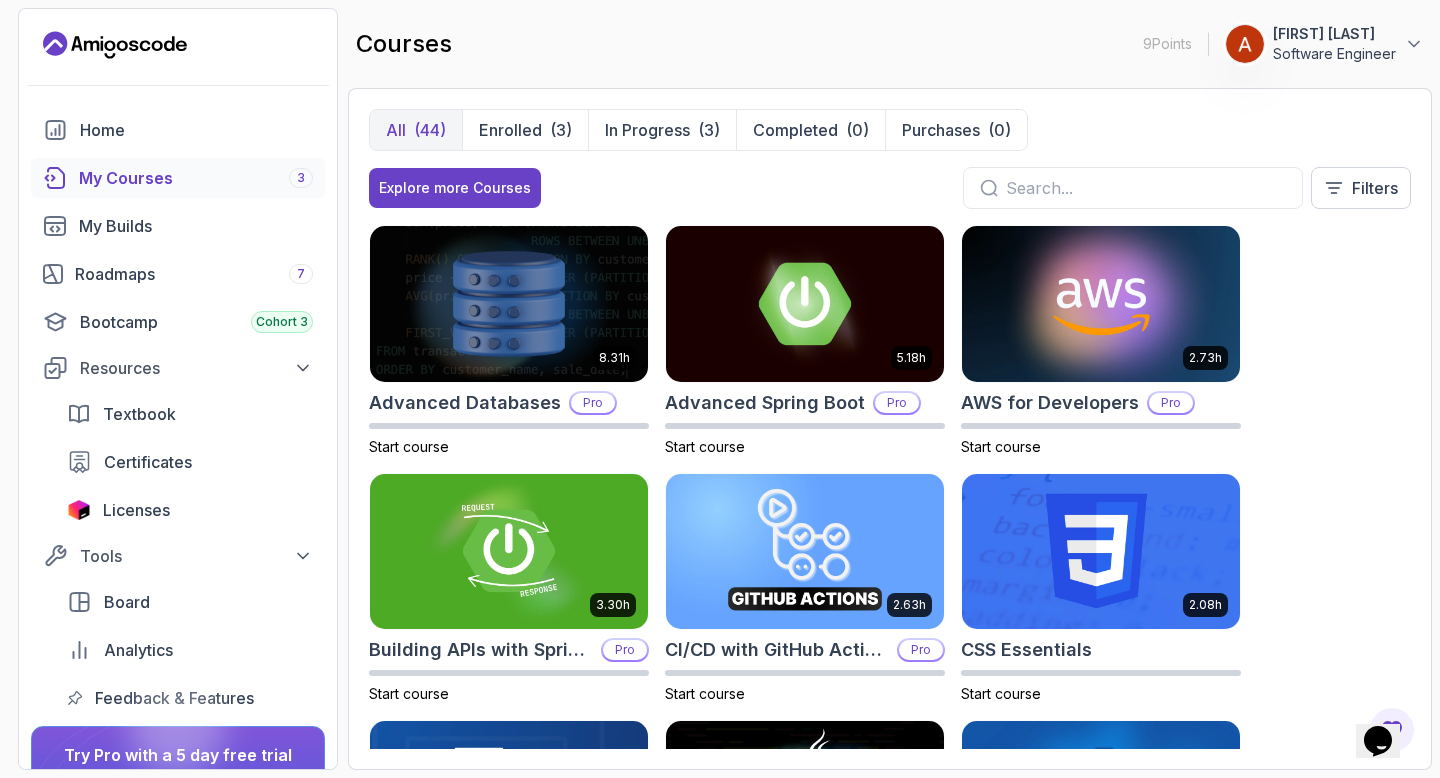 click on "Software Engineer" at bounding box center (1334, 54) 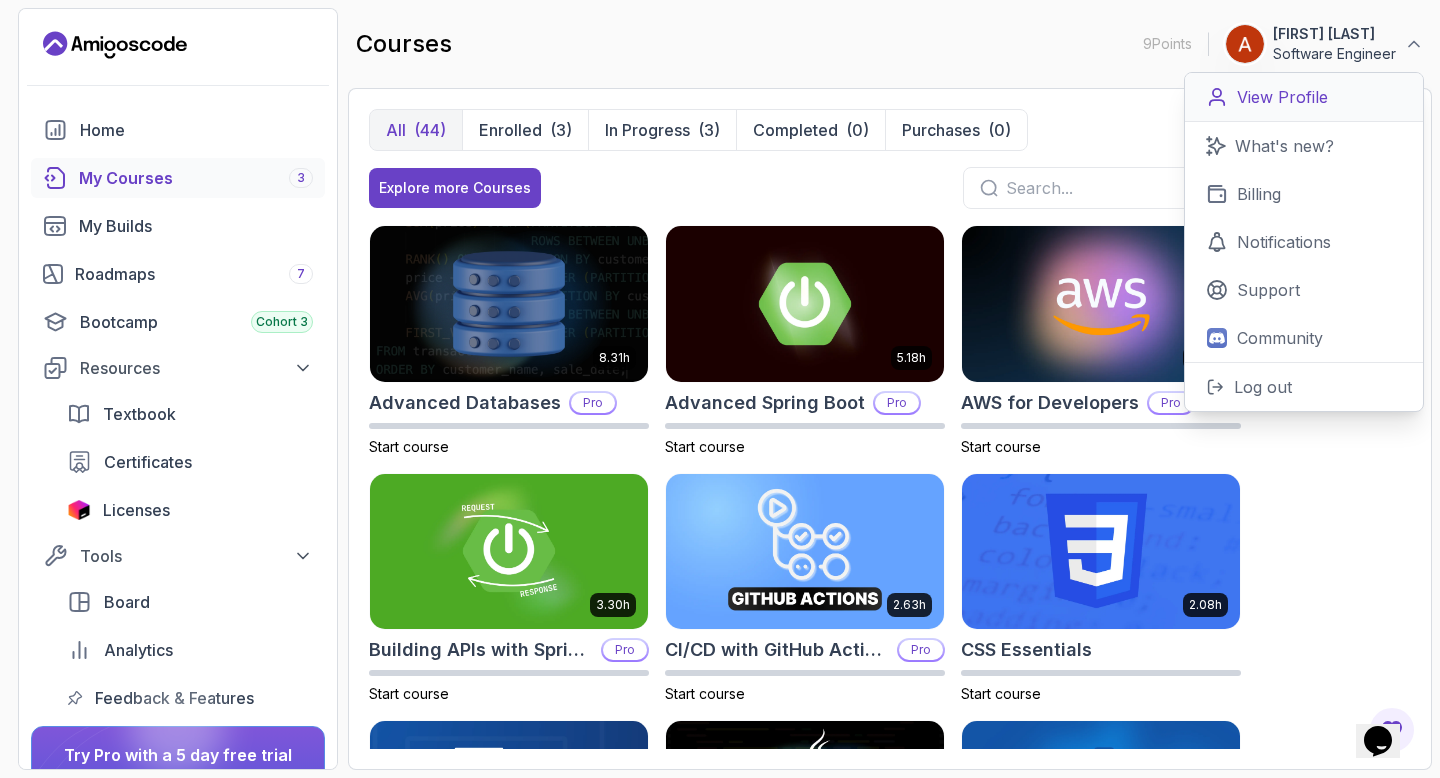 click on "View Profile" at bounding box center (1282, 97) 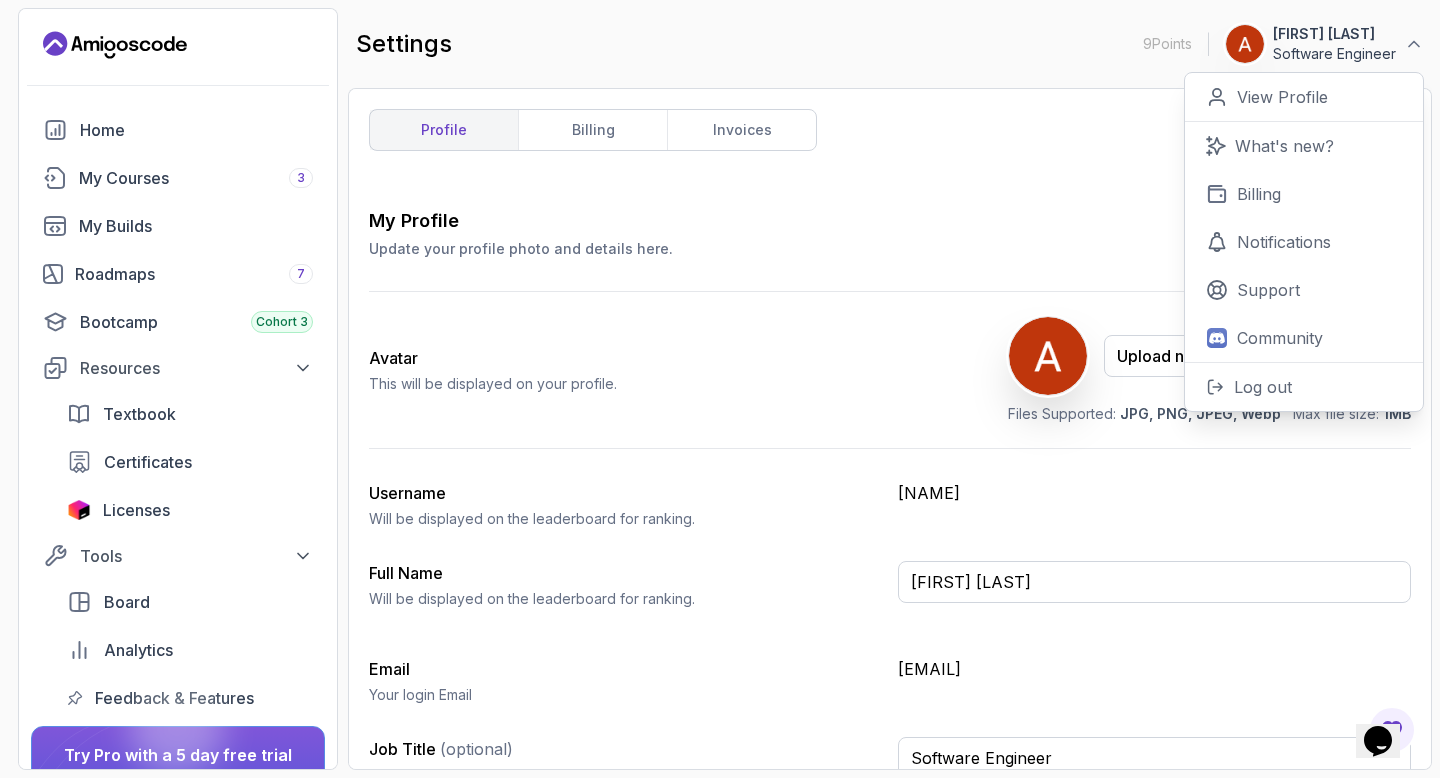 scroll, scrollTop: 32, scrollLeft: 0, axis: vertical 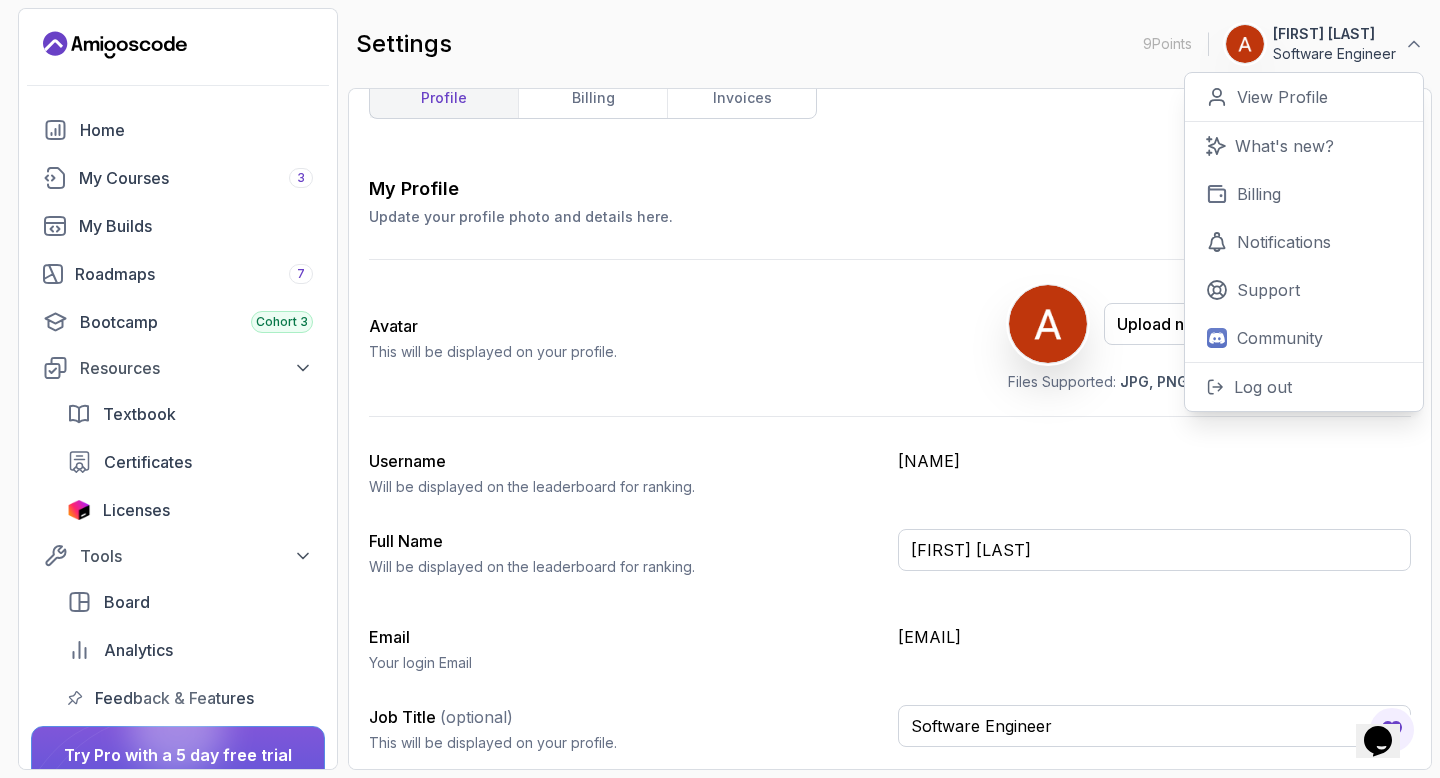 click on "My Profile Update your profile photo and details here. Save" at bounding box center (890, 201) 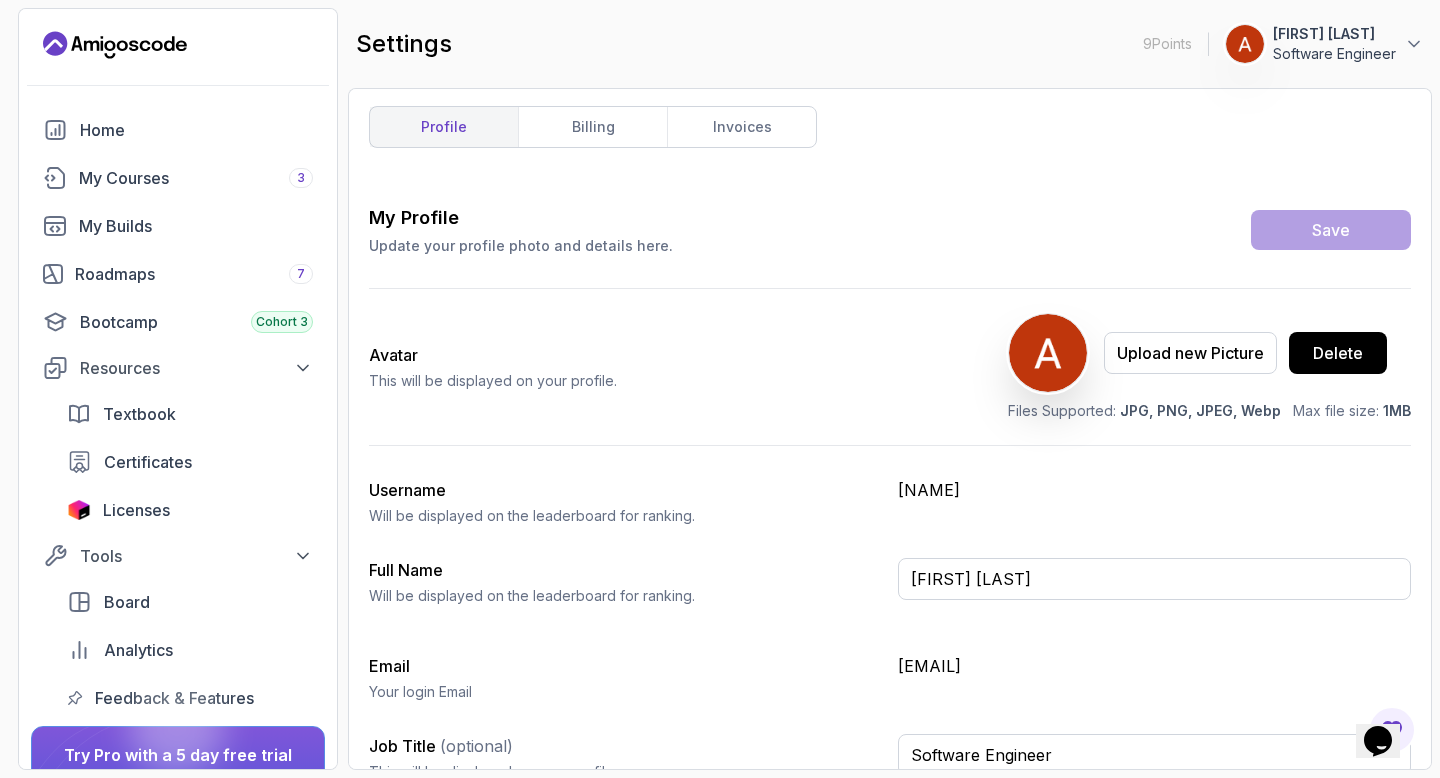 scroll, scrollTop: 32, scrollLeft: 0, axis: vertical 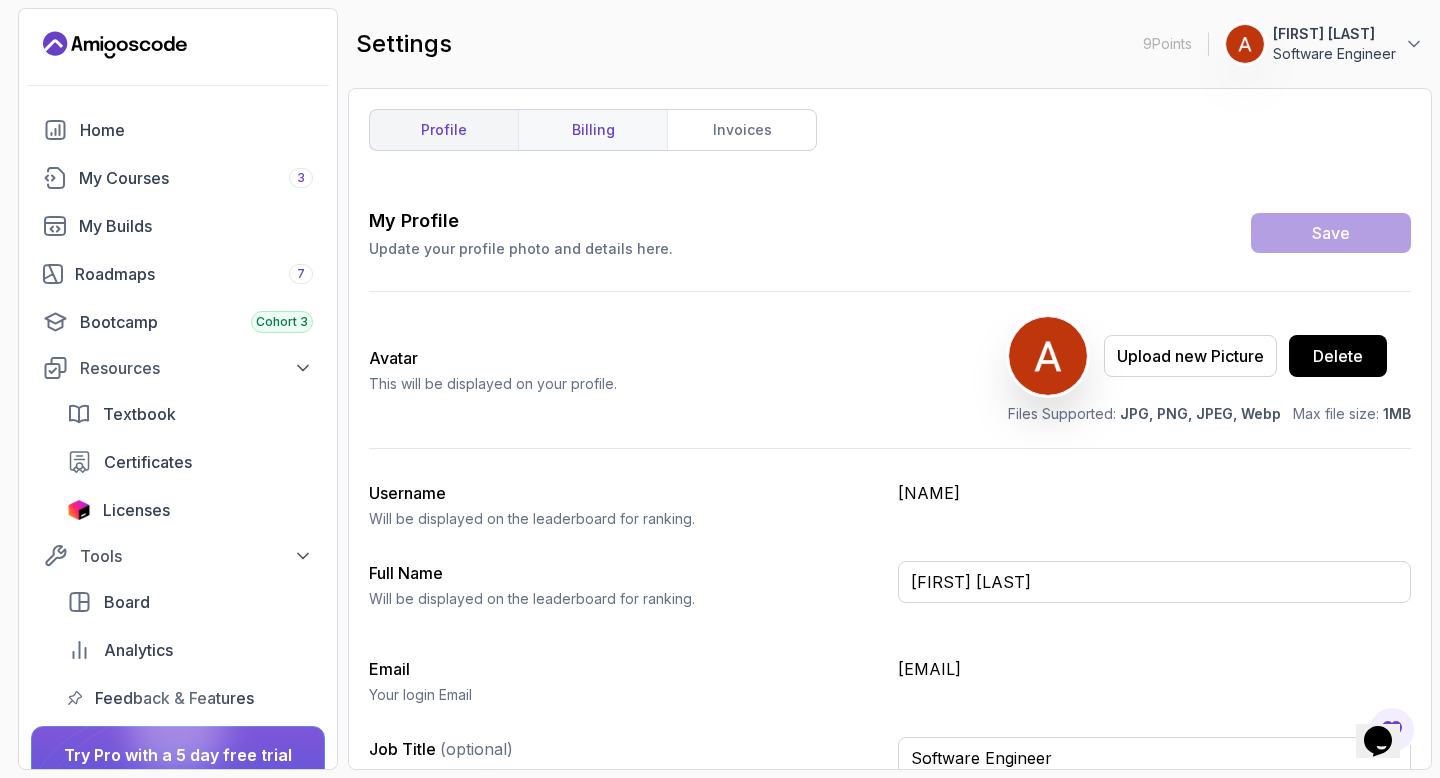 click on "billing" at bounding box center [592, 130] 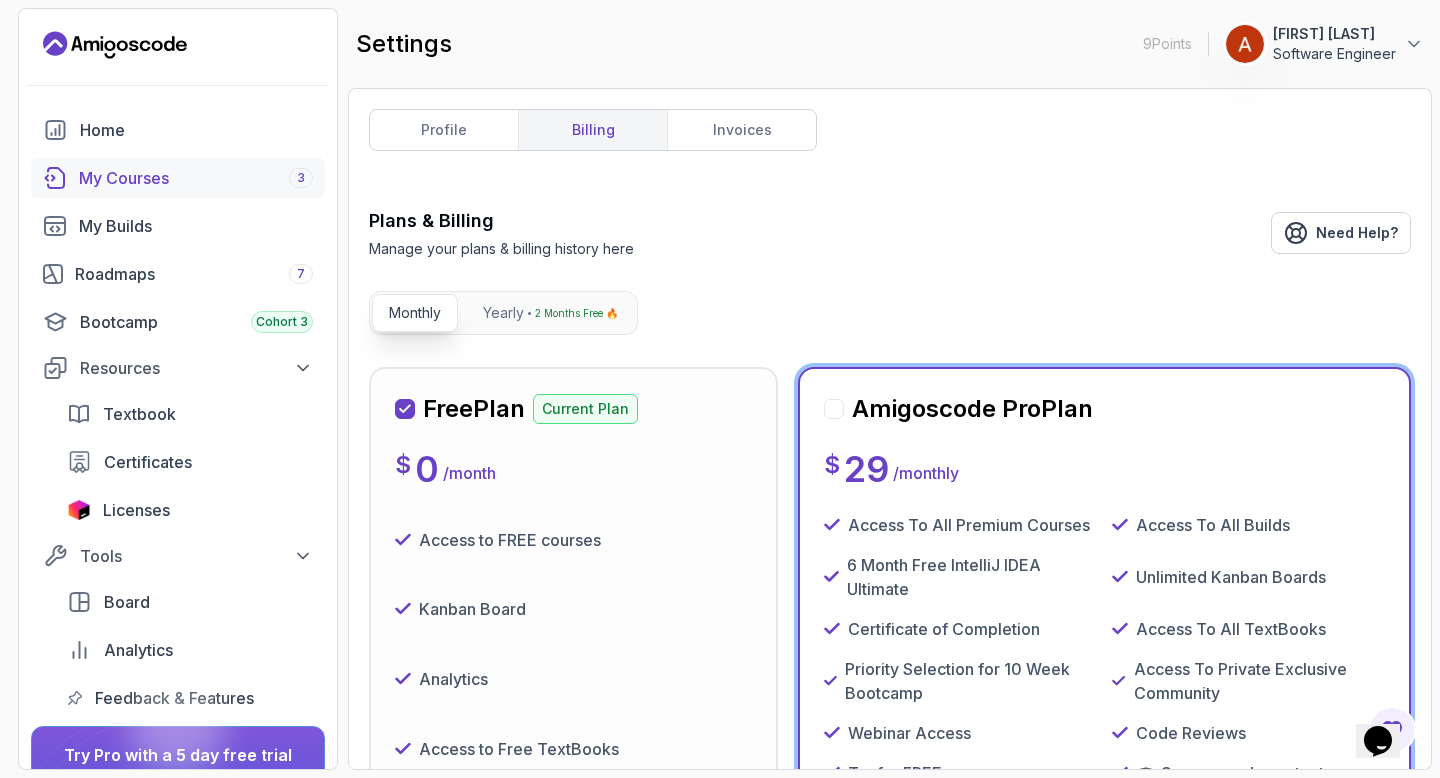 click on "My Courses 3" at bounding box center (196, 178) 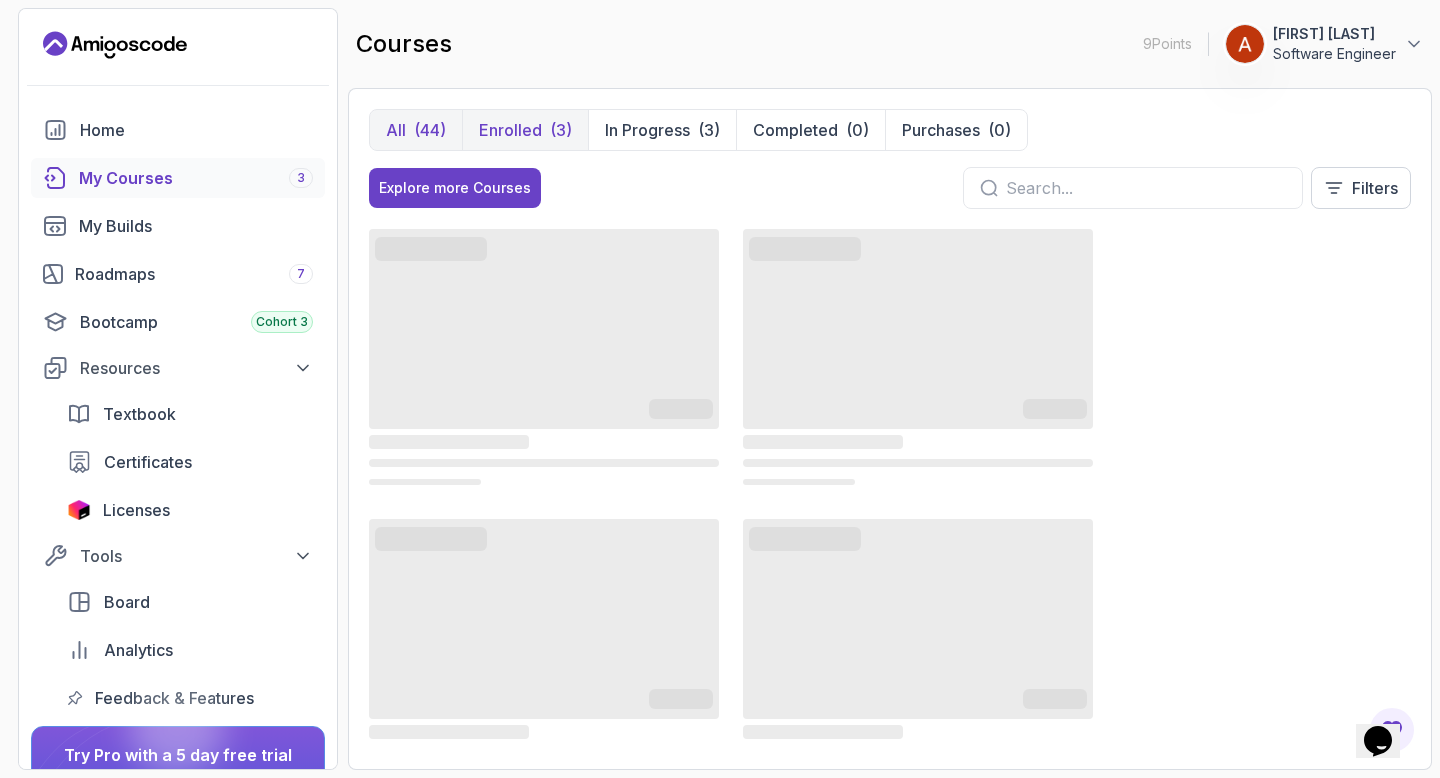 click on "Enrolled (3)" at bounding box center [525, 130] 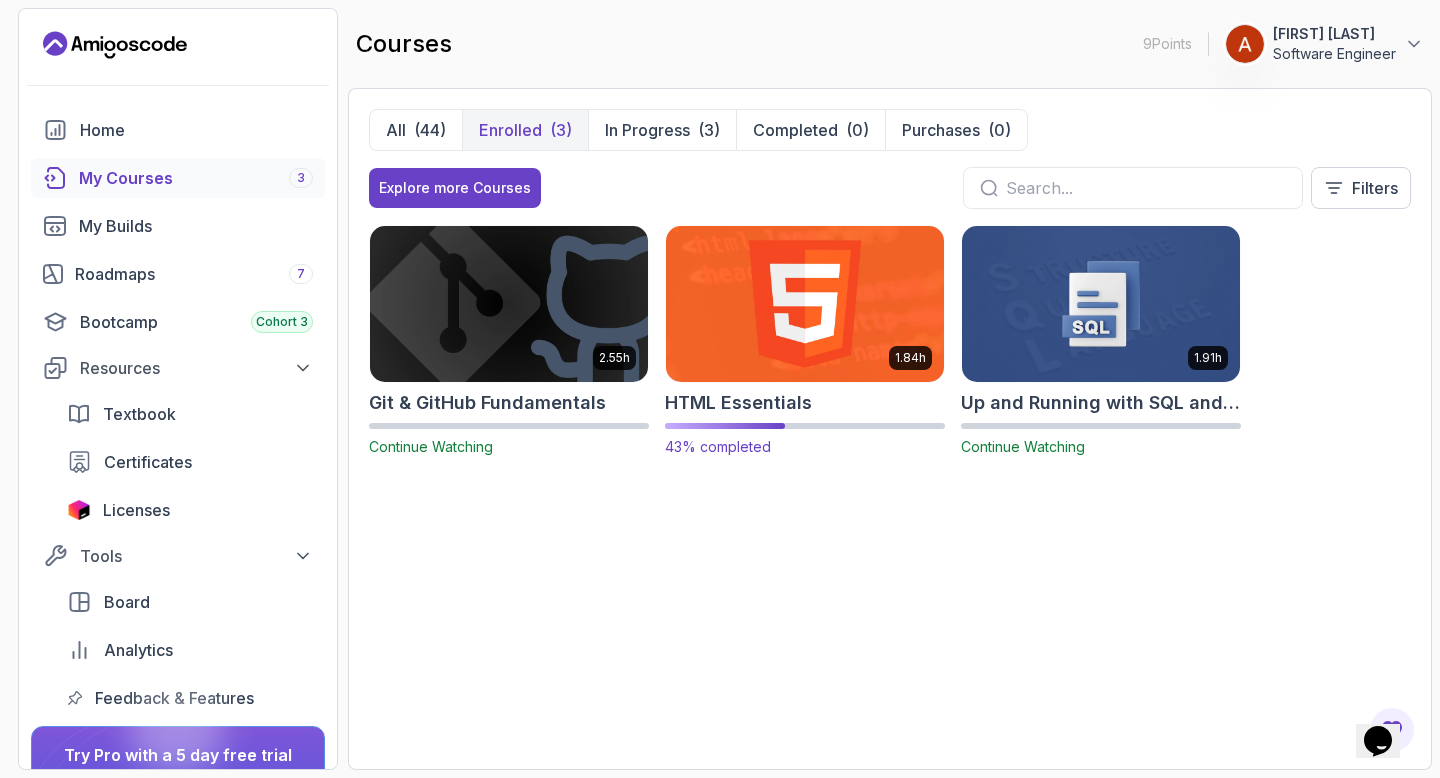 click at bounding box center [805, 303] 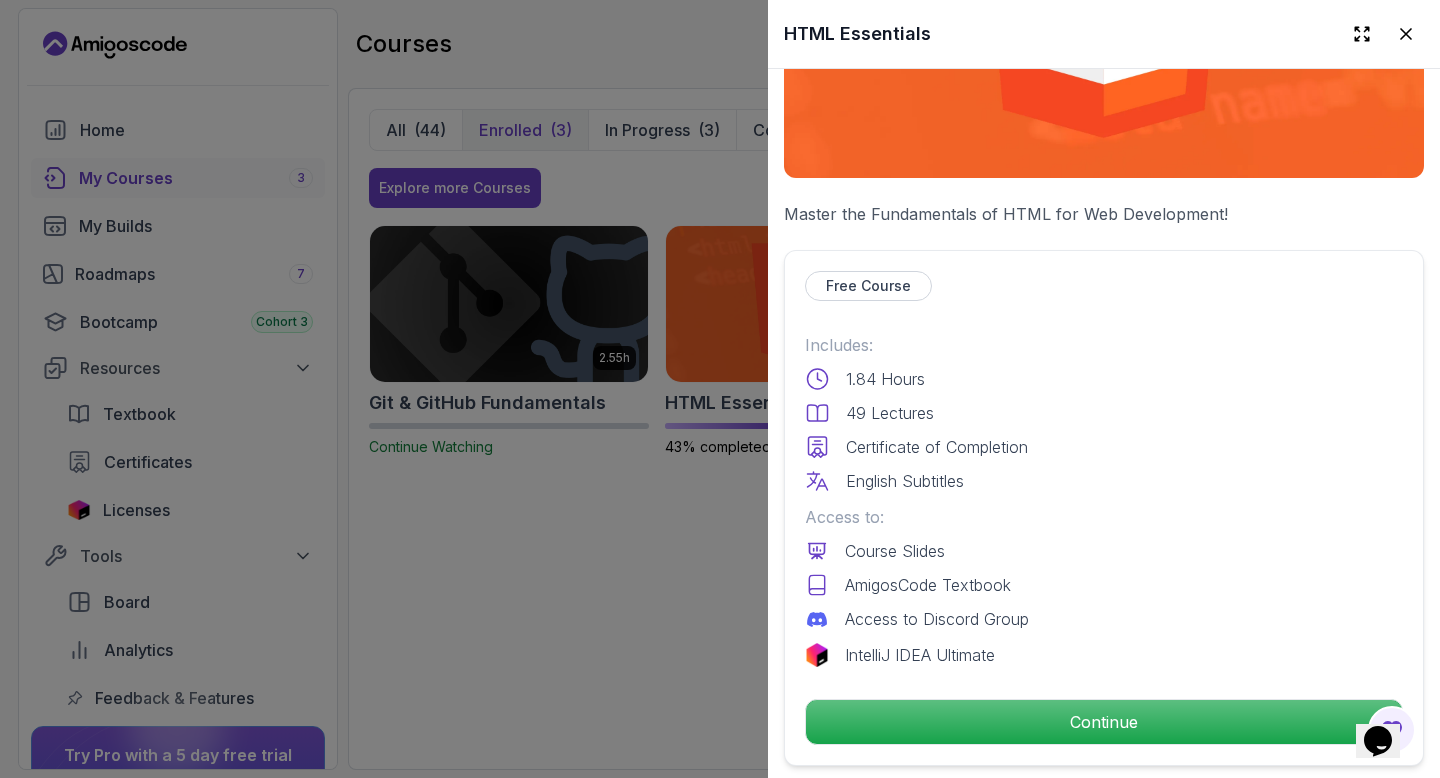 scroll, scrollTop: 519, scrollLeft: 0, axis: vertical 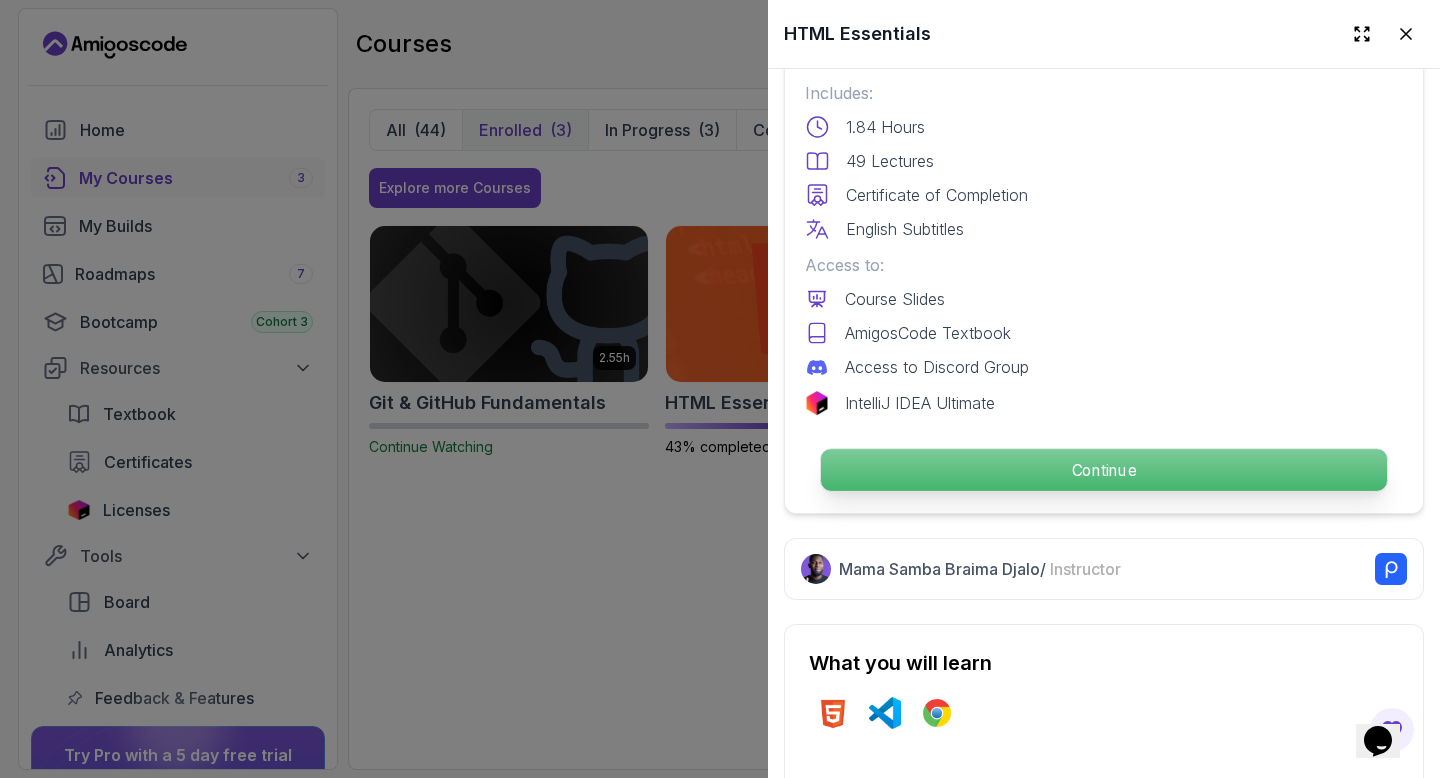 click on "Continue" at bounding box center [1104, 470] 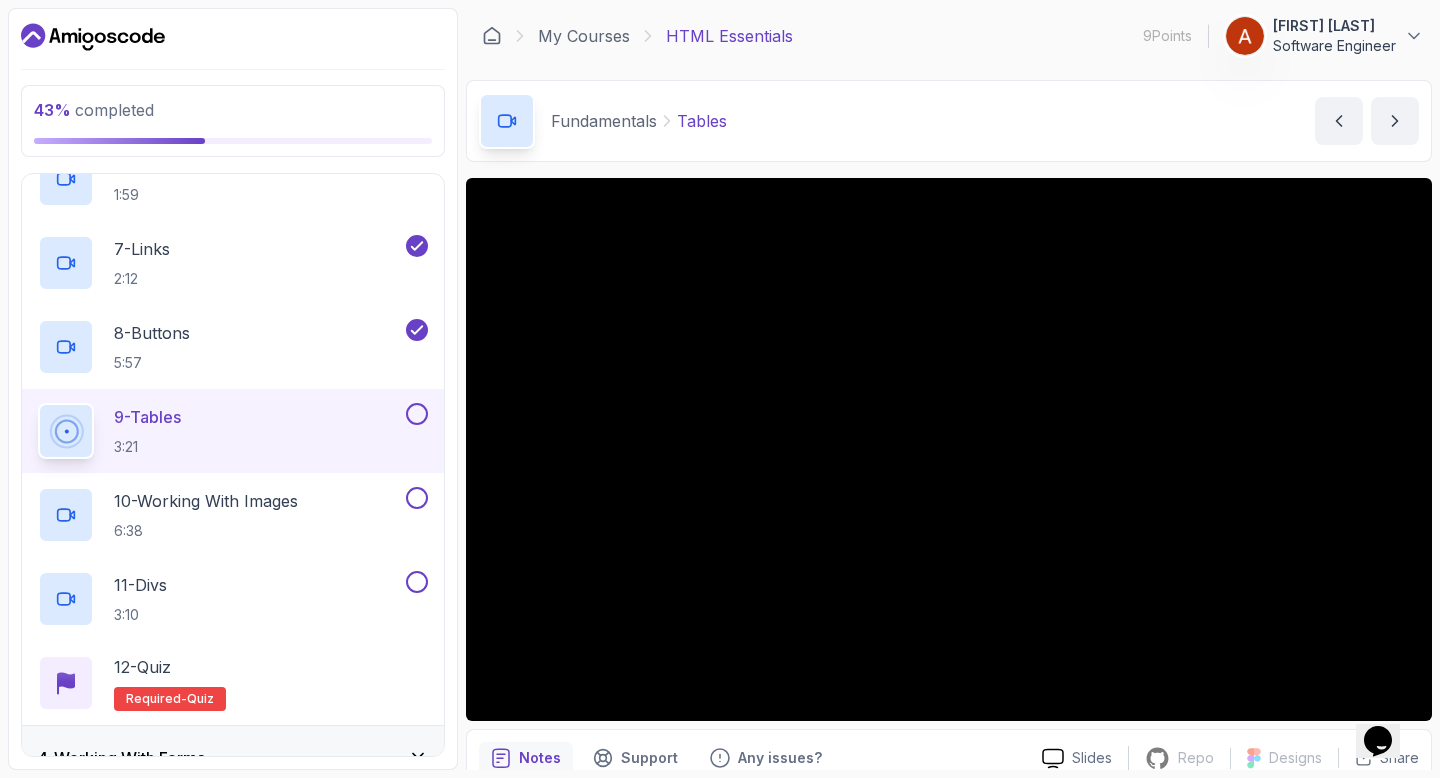 scroll, scrollTop: 664, scrollLeft: 0, axis: vertical 